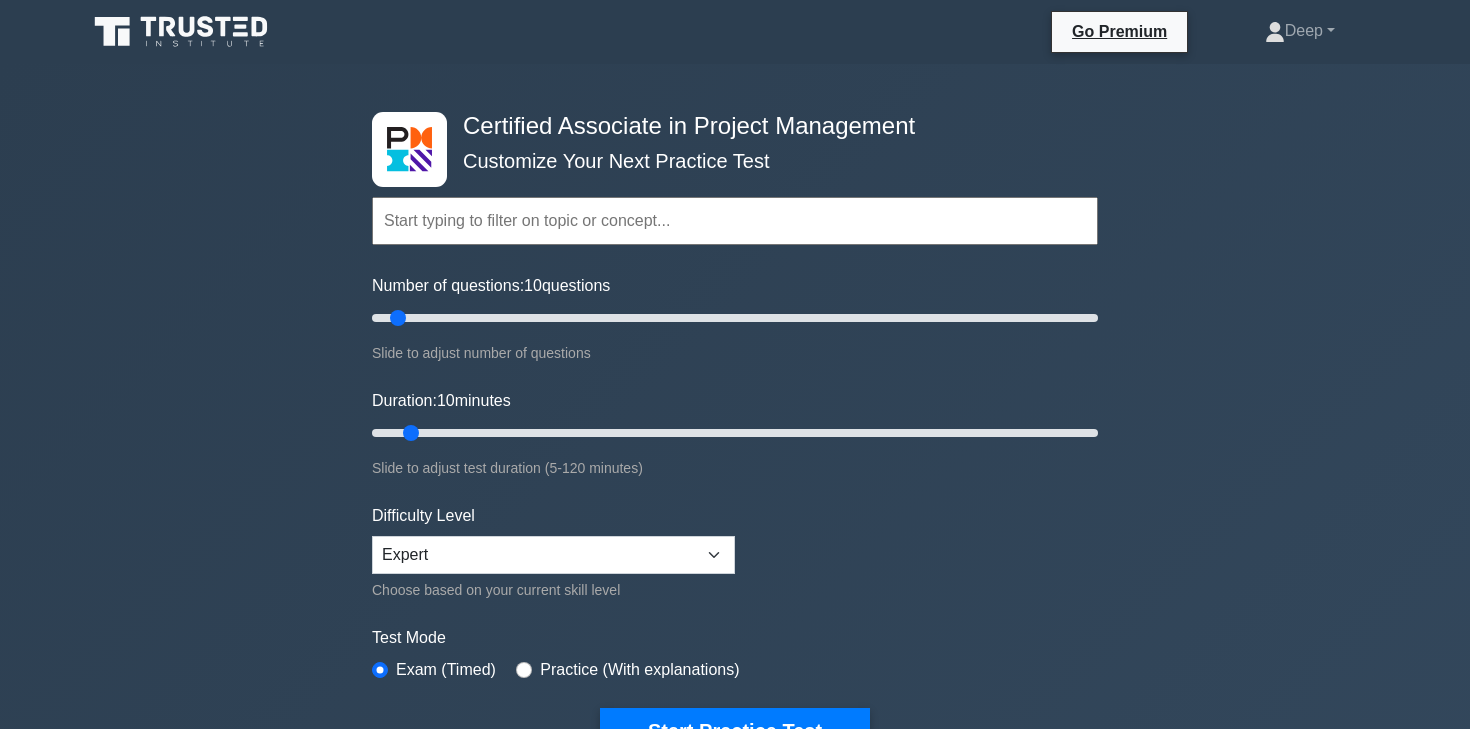 scroll, scrollTop: 0, scrollLeft: 0, axis: both 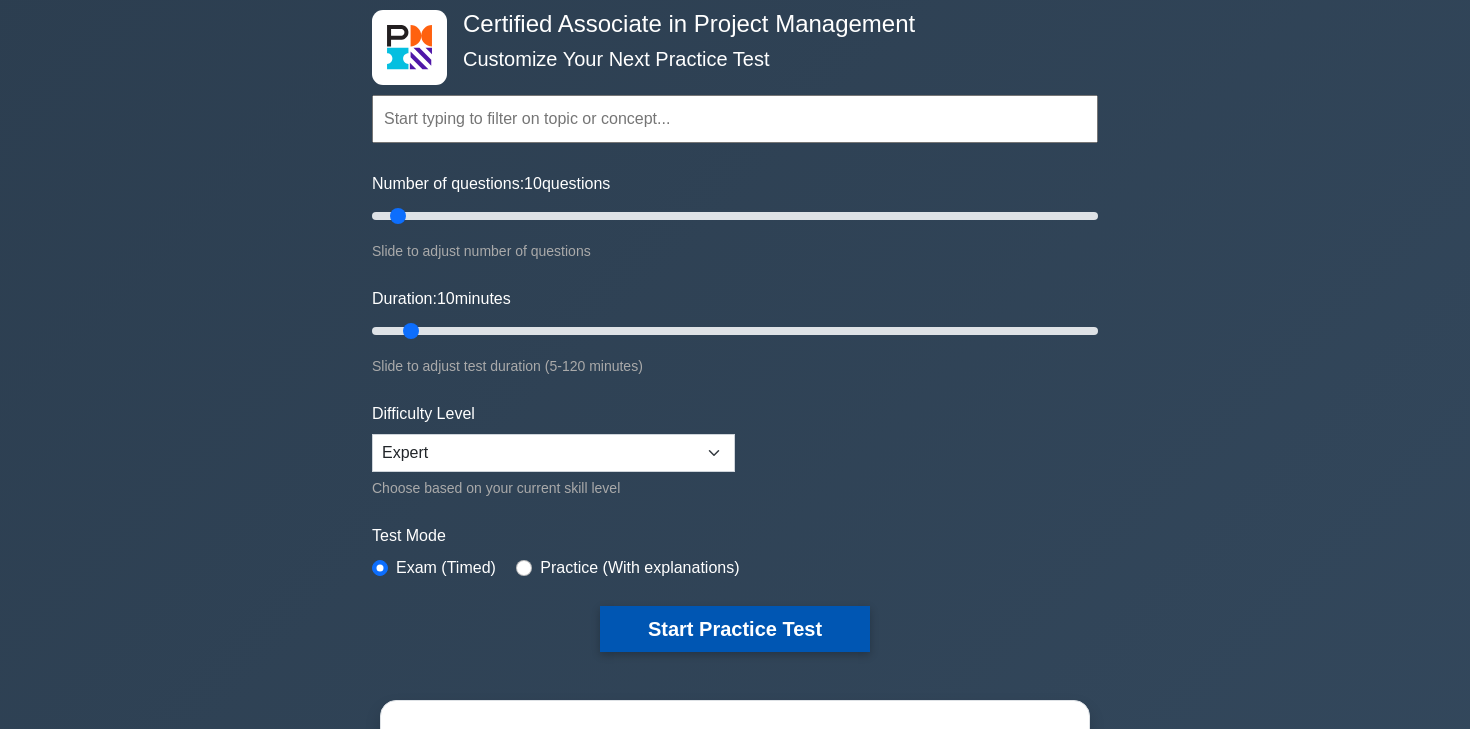 click on "Start Practice Test" at bounding box center [735, 629] 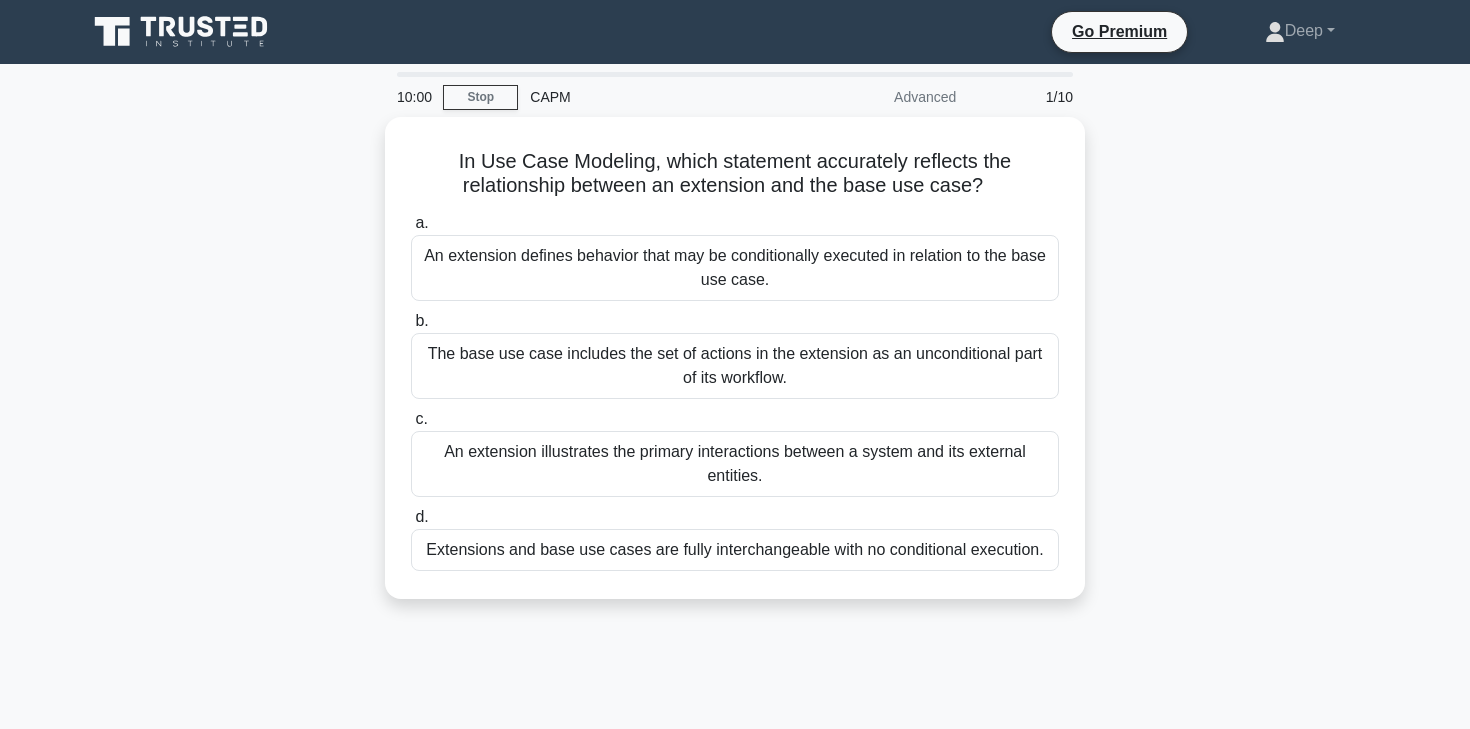 scroll, scrollTop: 0, scrollLeft: 0, axis: both 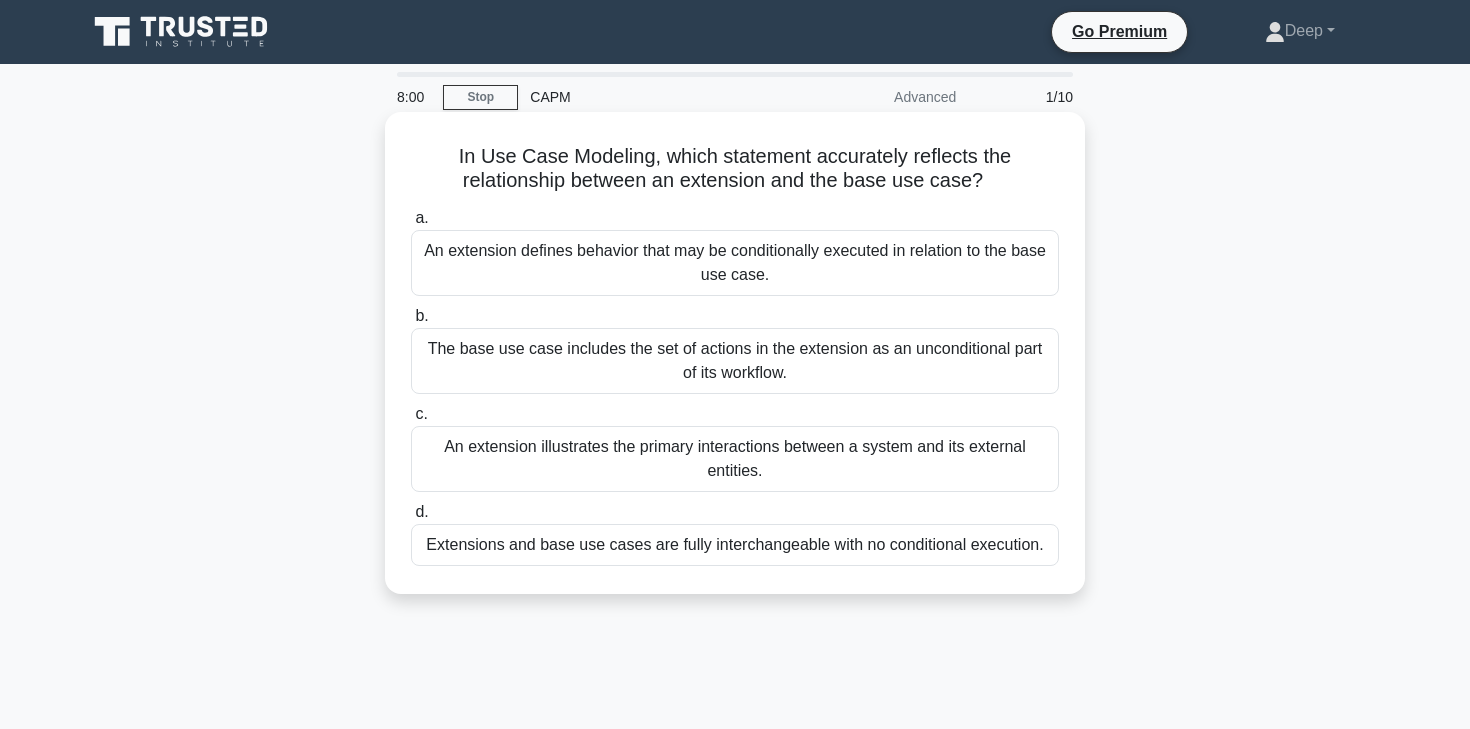 click on "The base use case includes the set of actions in the extension as an unconditional part of its workflow." at bounding box center [735, 361] 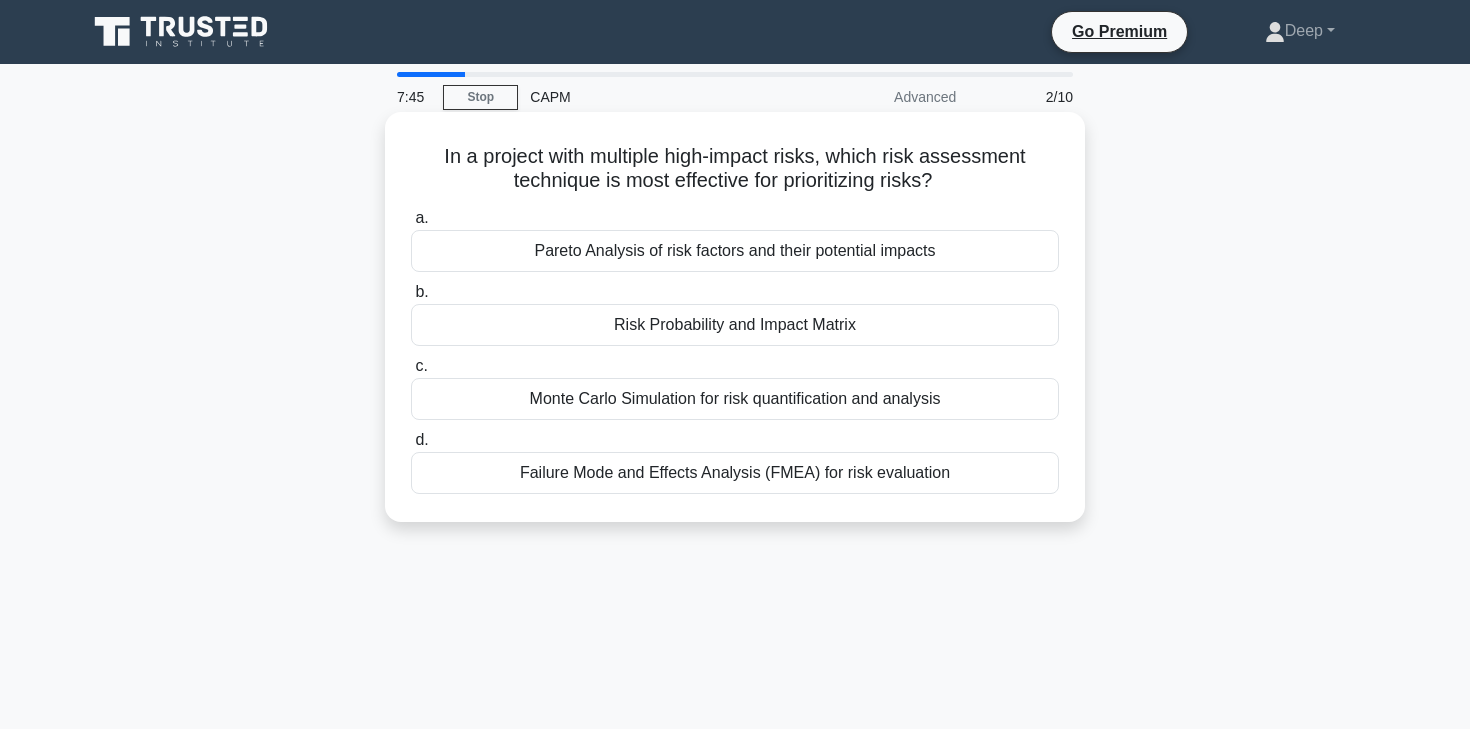 click on "Risk Probability and Impact Matrix" at bounding box center [735, 325] 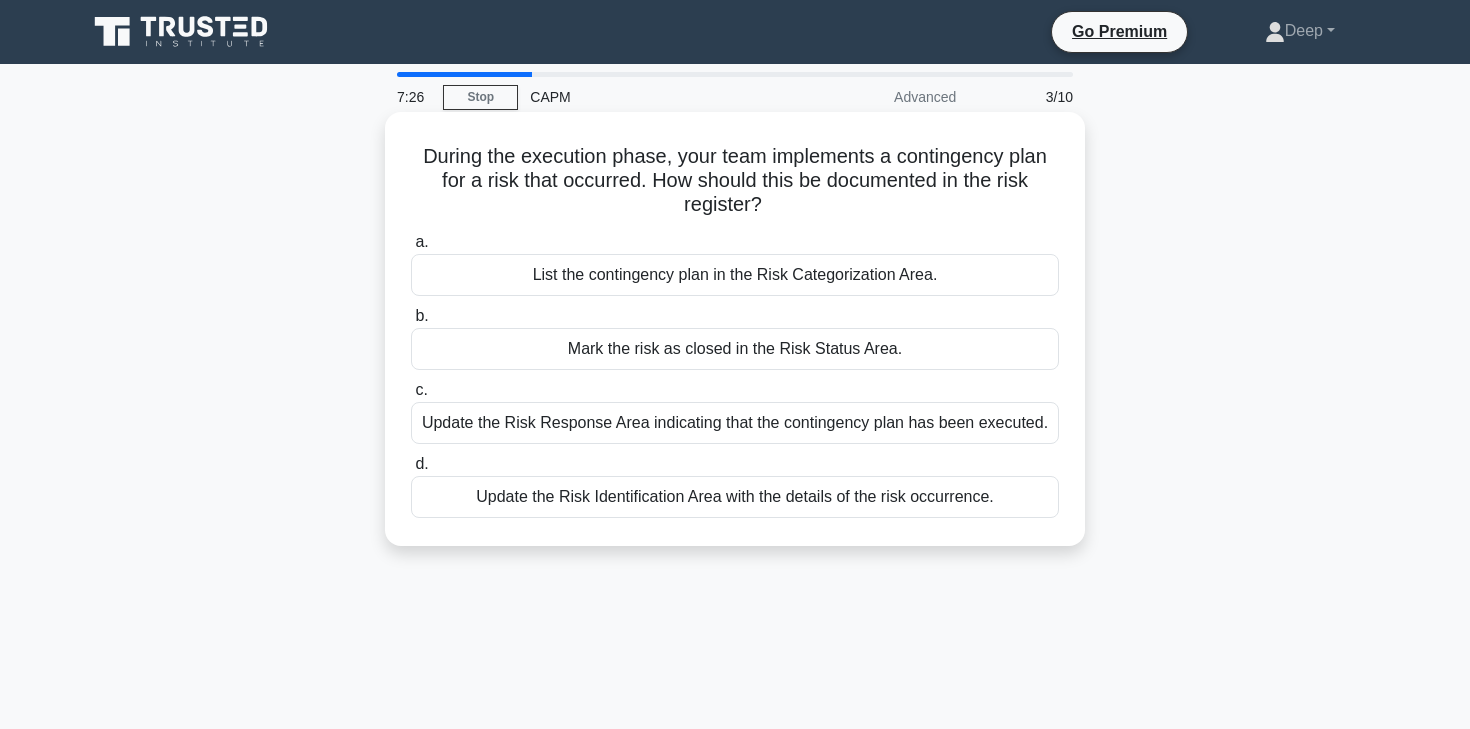 click on "Update the Risk Response Area indicating that the contingency plan has been executed." at bounding box center [735, 423] 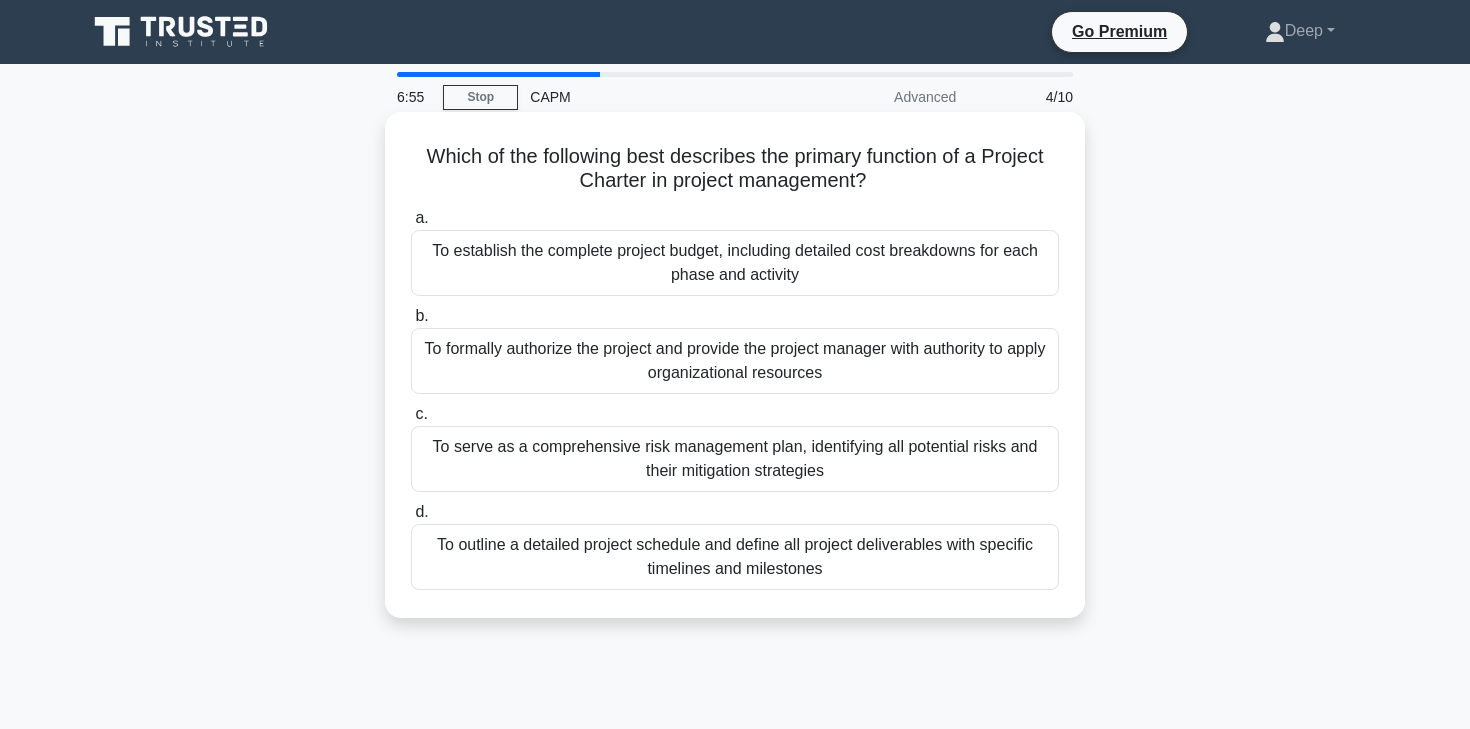 click on "To outline a detailed project schedule and define all project deliverables with specific timelines and milestones" at bounding box center (735, 557) 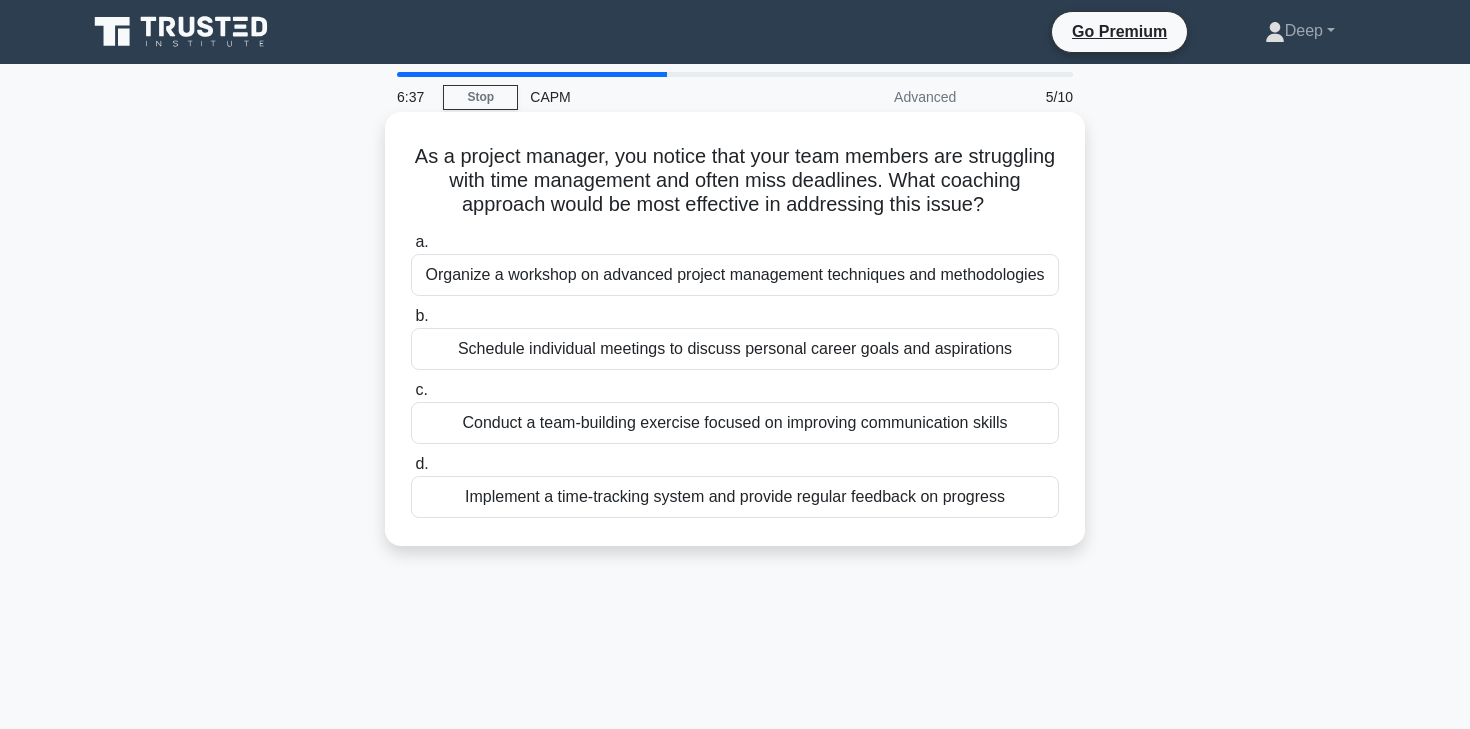 click on "Schedule individual meetings to discuss personal career goals and aspirations" at bounding box center [735, 349] 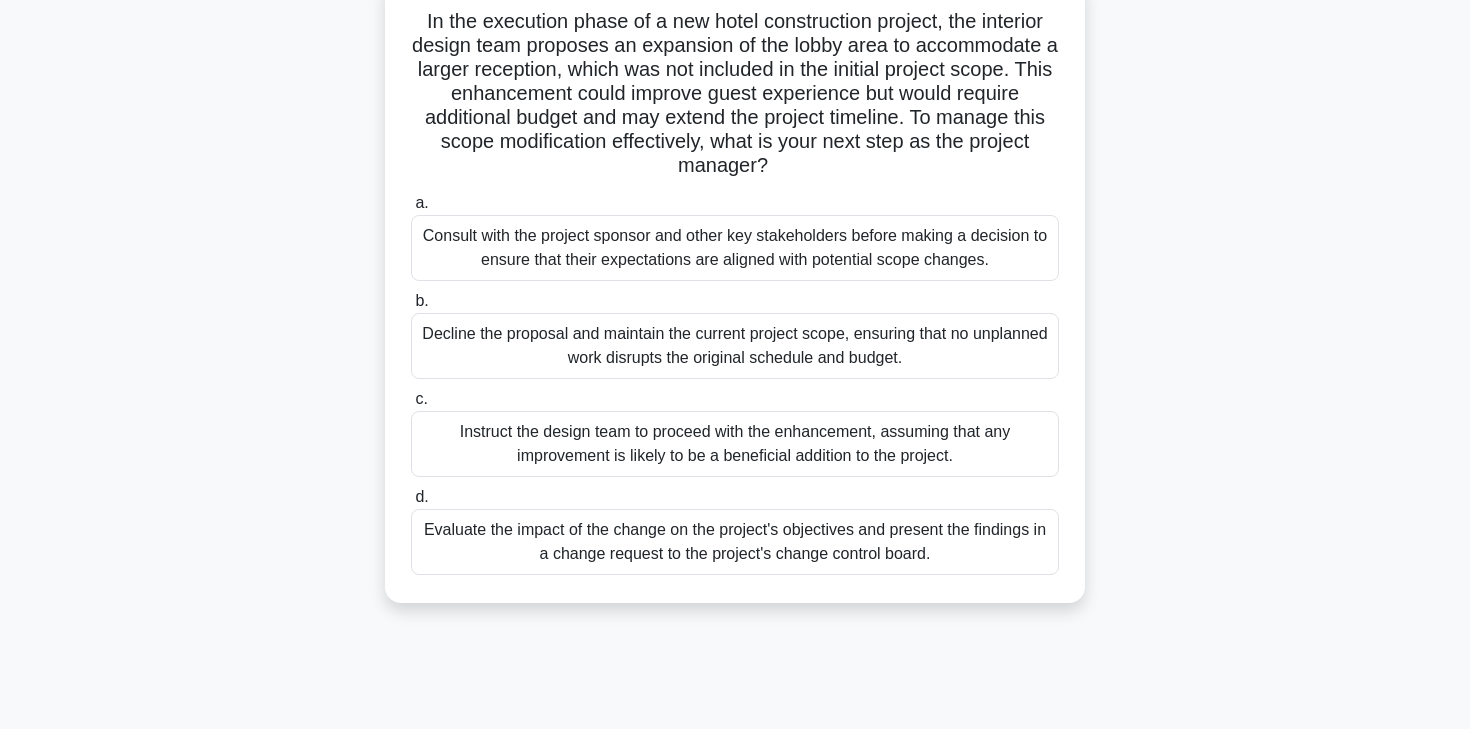 scroll, scrollTop: 136, scrollLeft: 0, axis: vertical 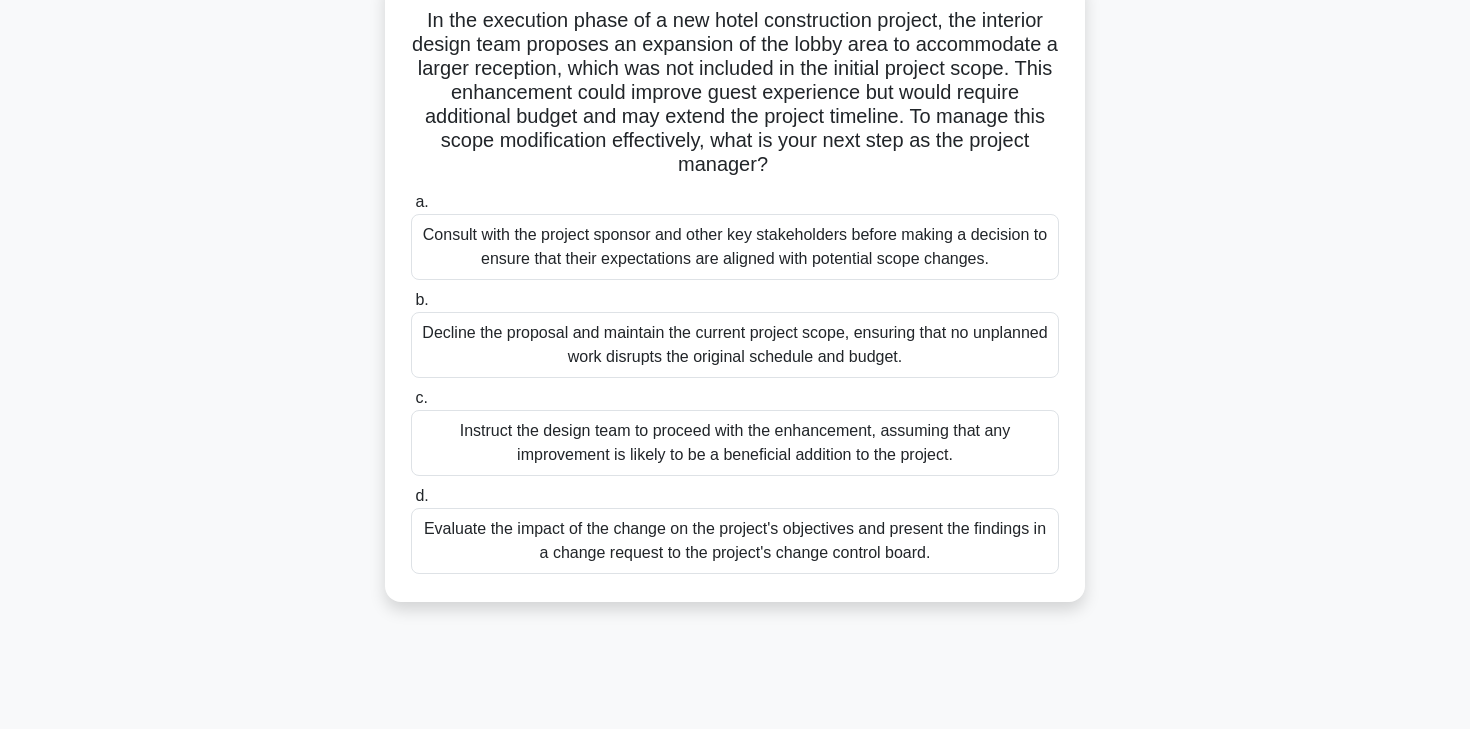 click on "Evaluate the impact of the change on the project's objectives and present the findings in a change request to the project's change control board." at bounding box center (735, 541) 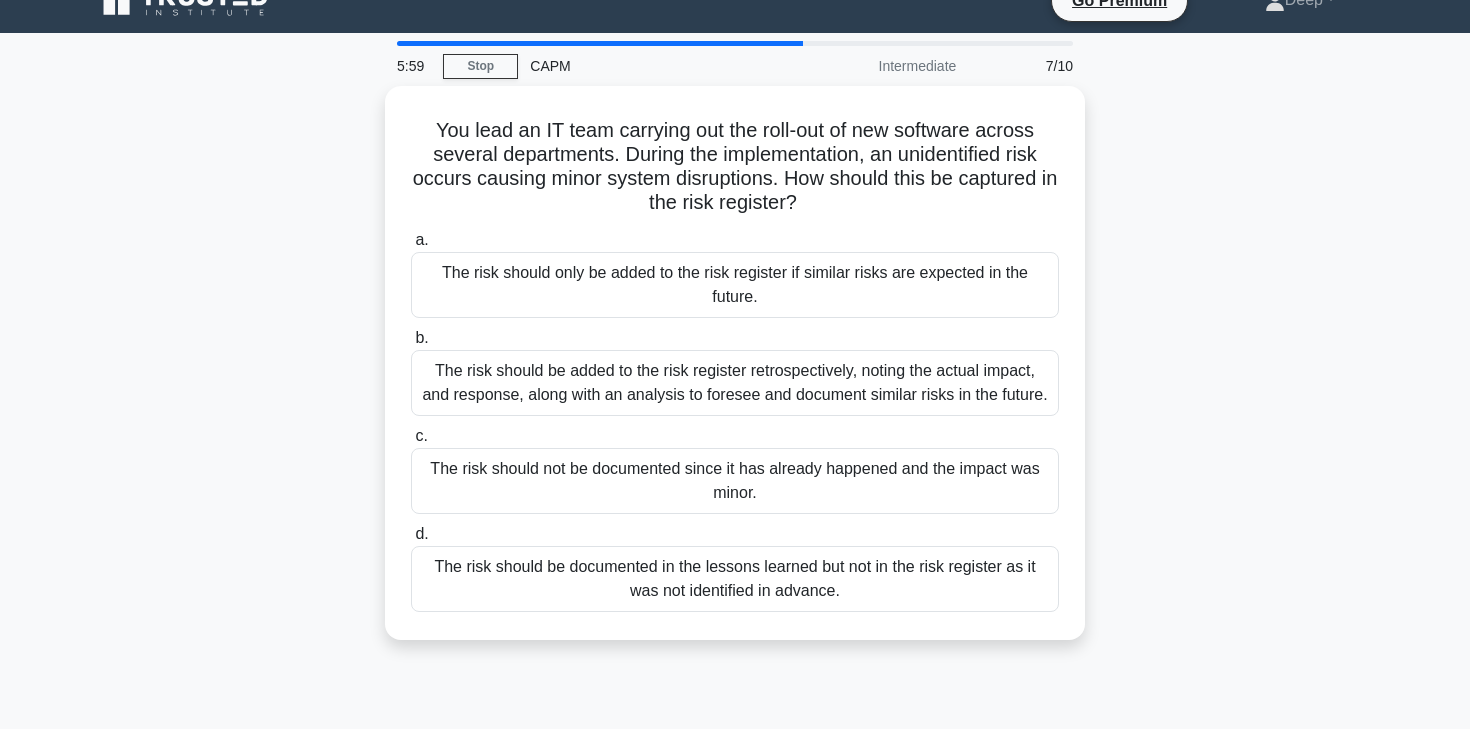 scroll, scrollTop: 44, scrollLeft: 0, axis: vertical 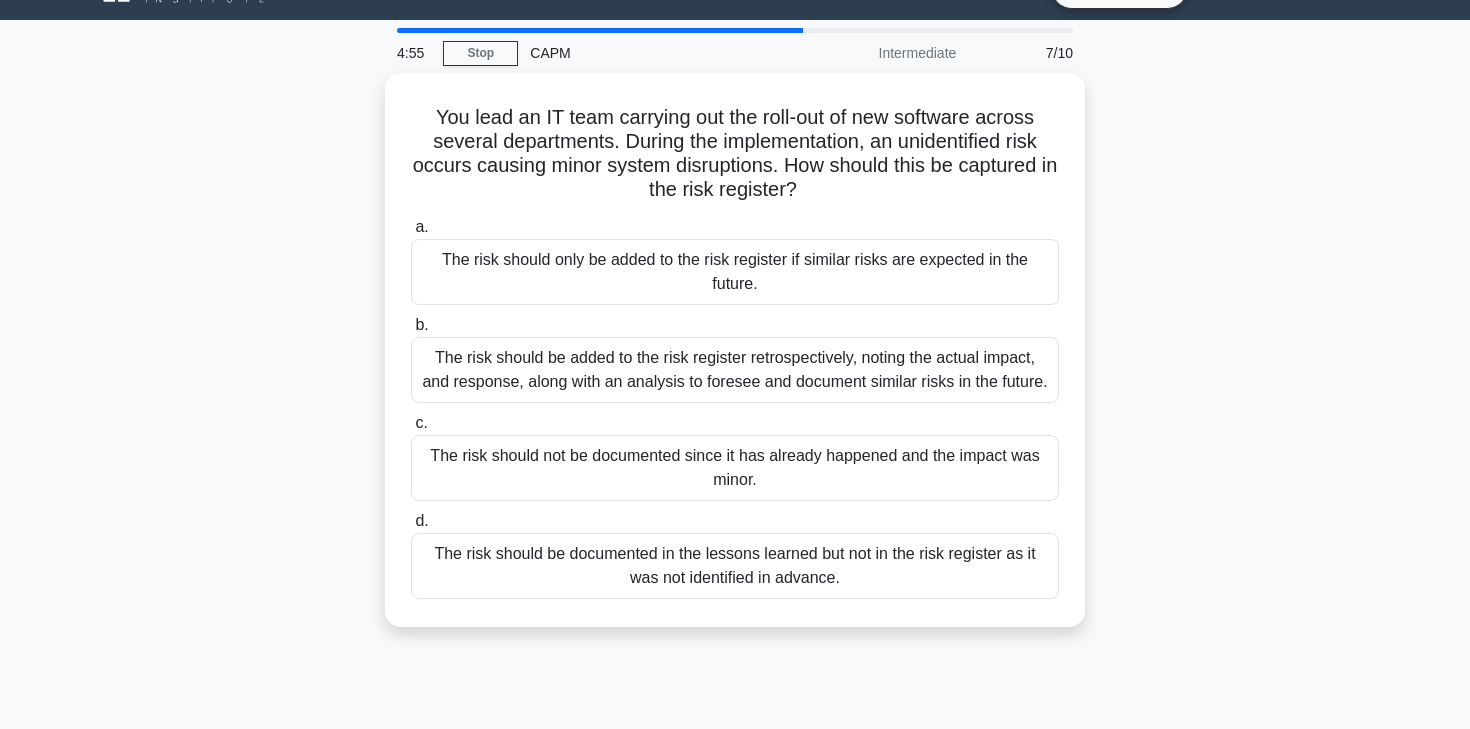click on "The risk should be documented in the lessons learned but not in the risk register as it was not identified in advance." at bounding box center [735, 566] 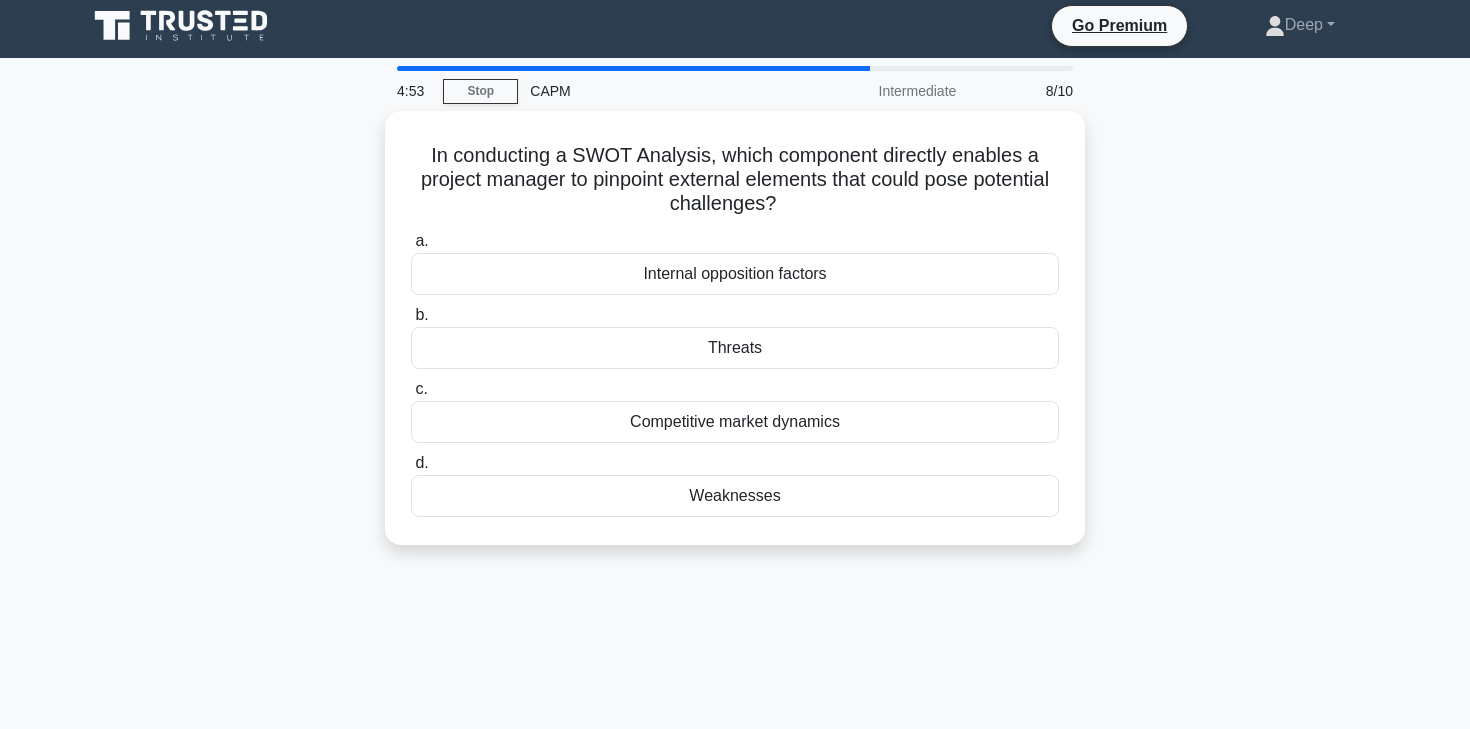 scroll, scrollTop: 0, scrollLeft: 0, axis: both 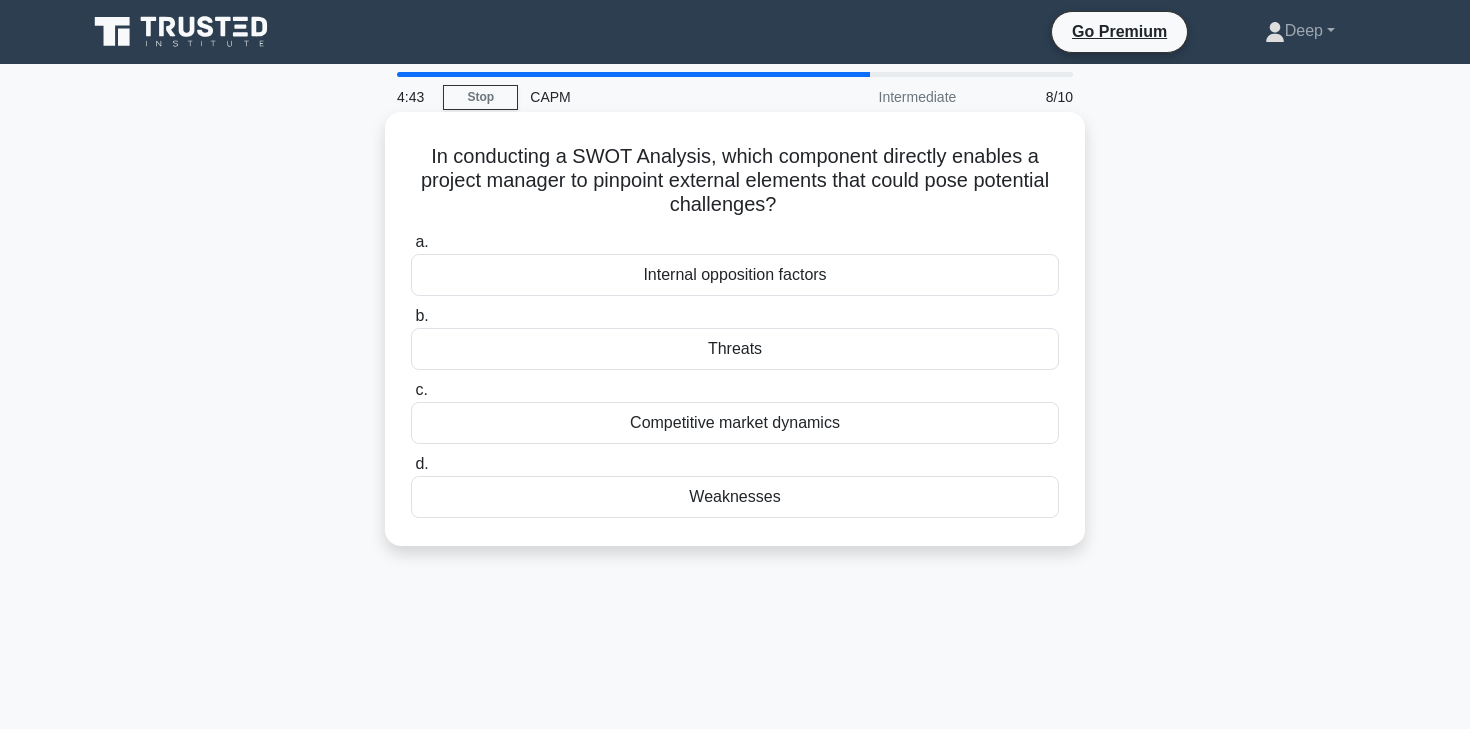 click on "Threats" at bounding box center (735, 349) 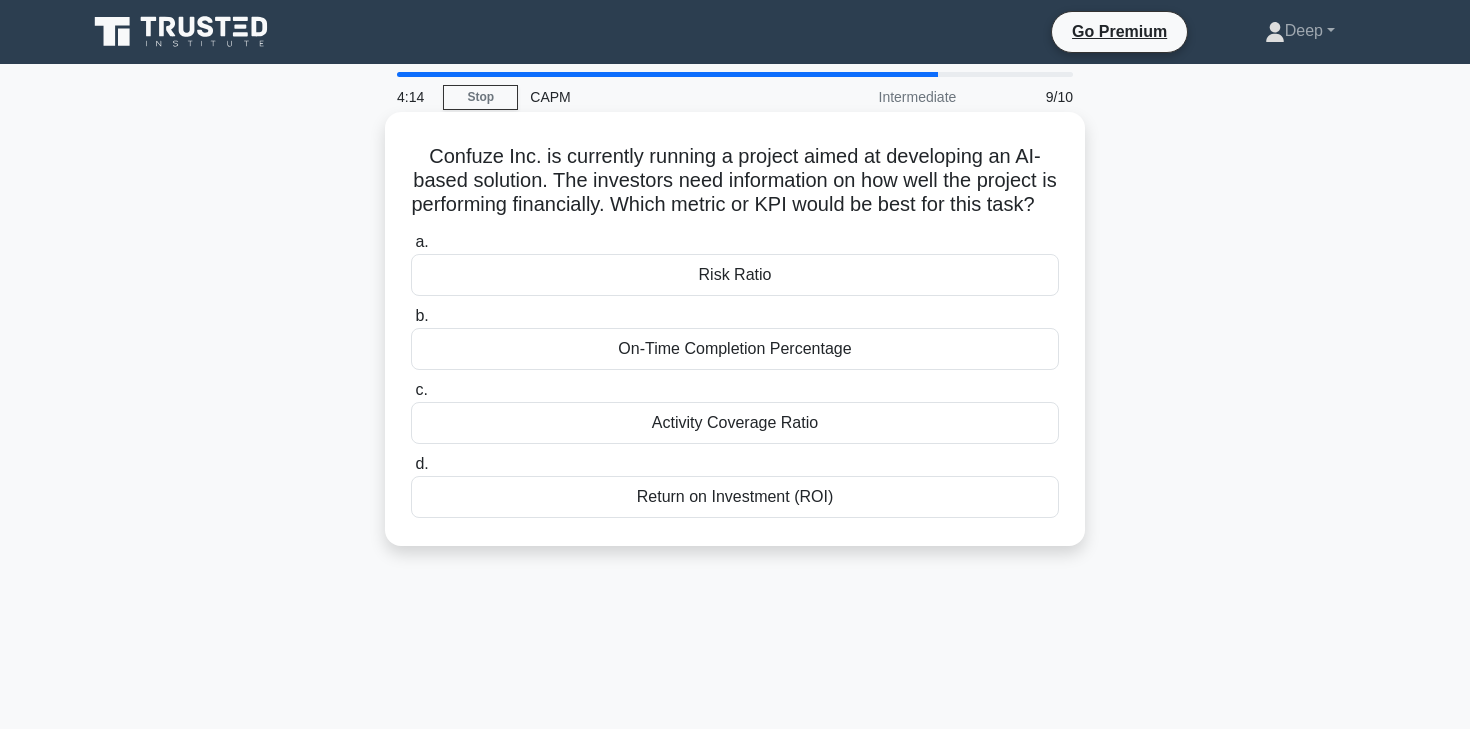click on "Activity Coverage Ratio" at bounding box center [735, 423] 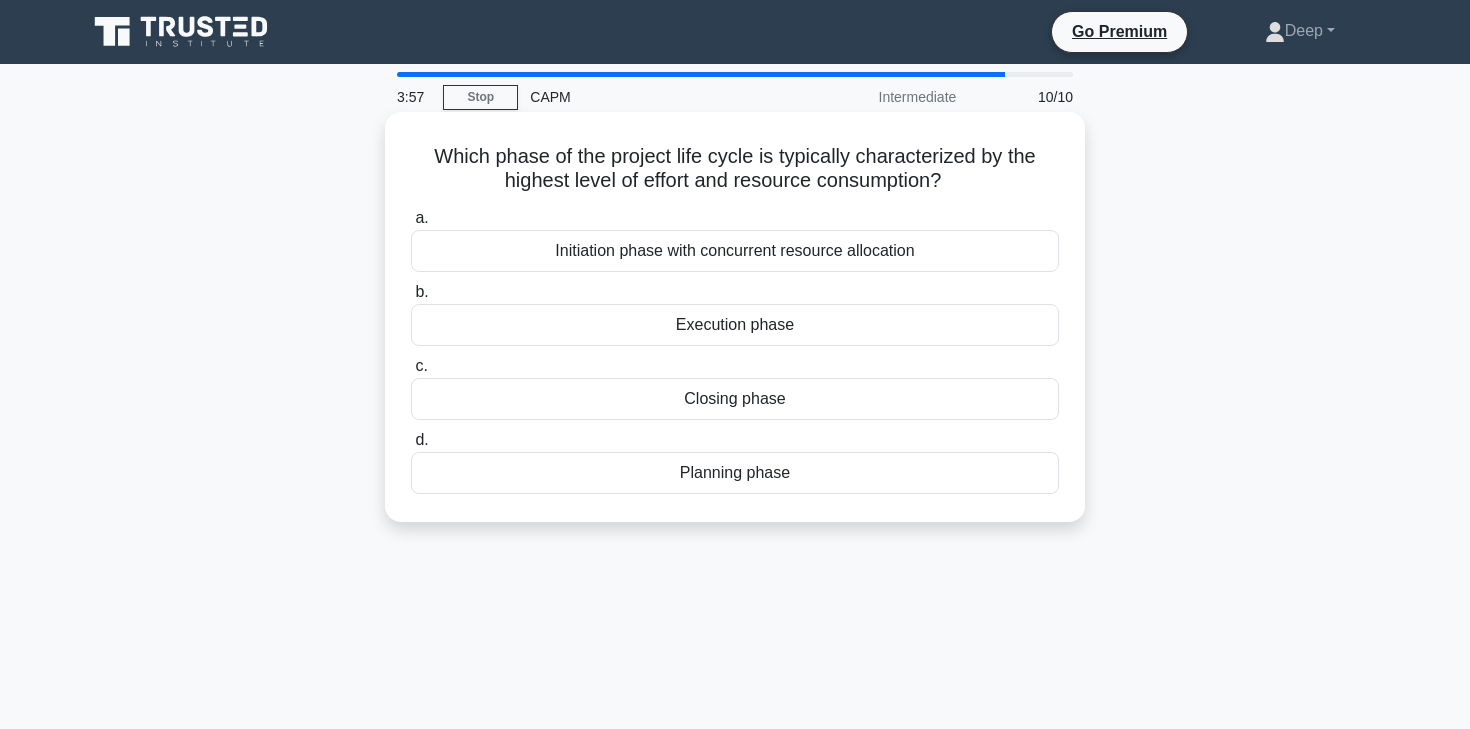 click on "Execution phase" at bounding box center [735, 325] 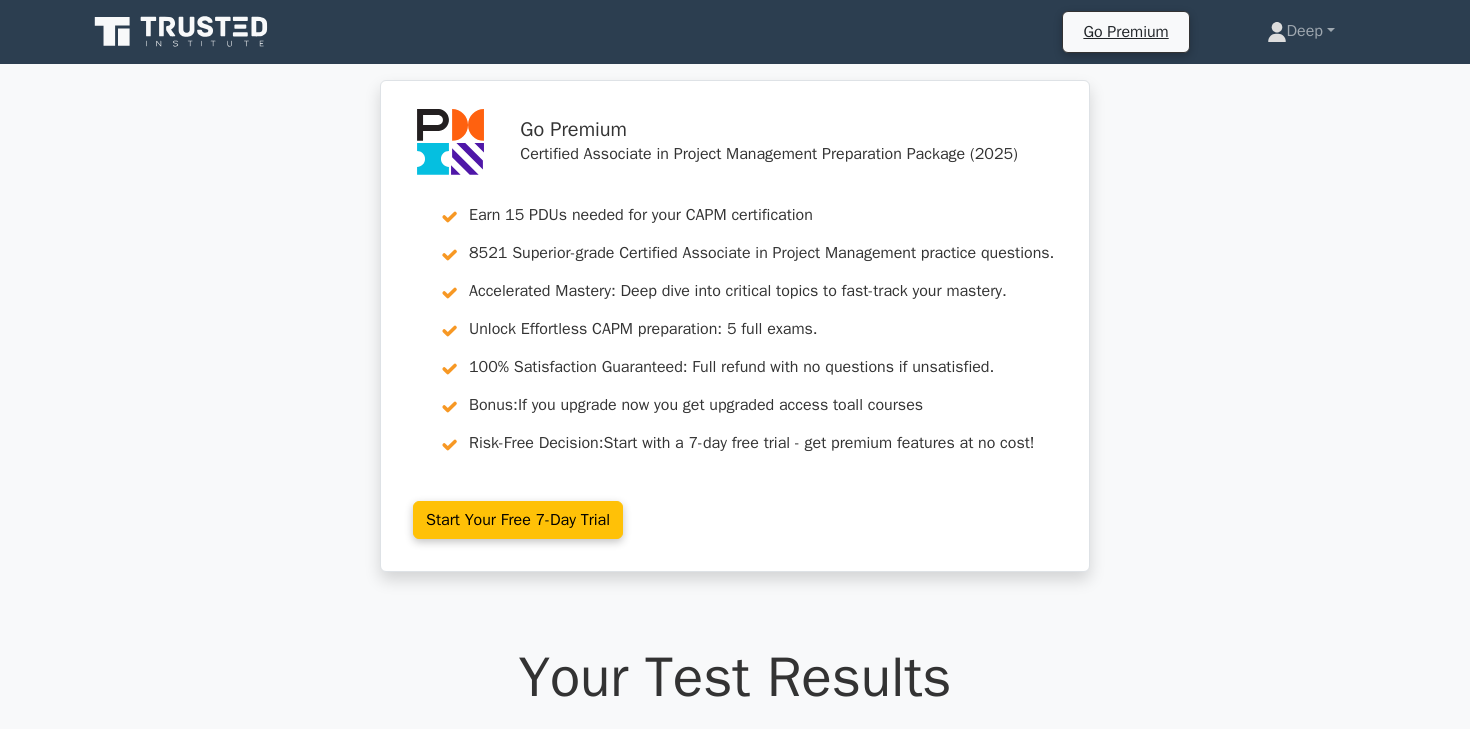 scroll, scrollTop: 0, scrollLeft: 0, axis: both 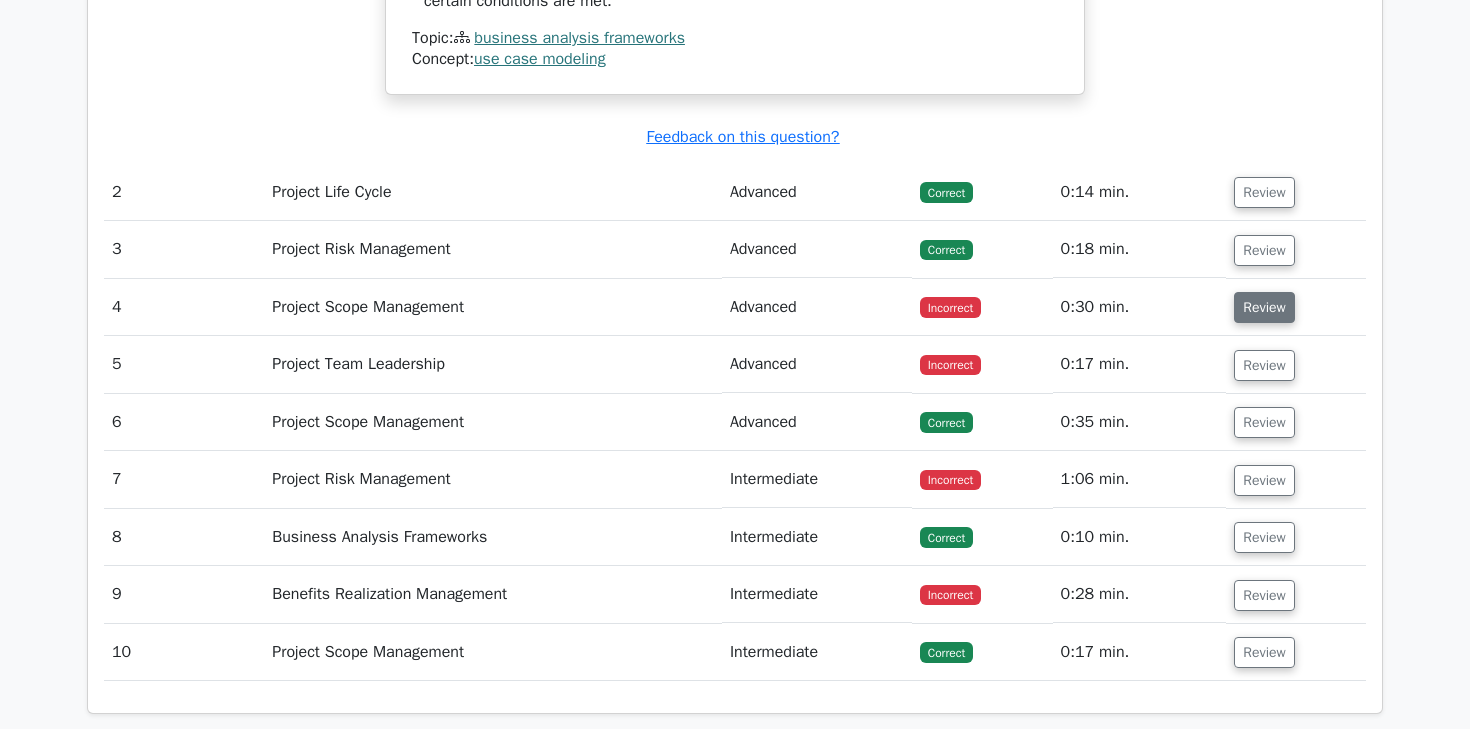 click on "Review" at bounding box center (1264, 307) 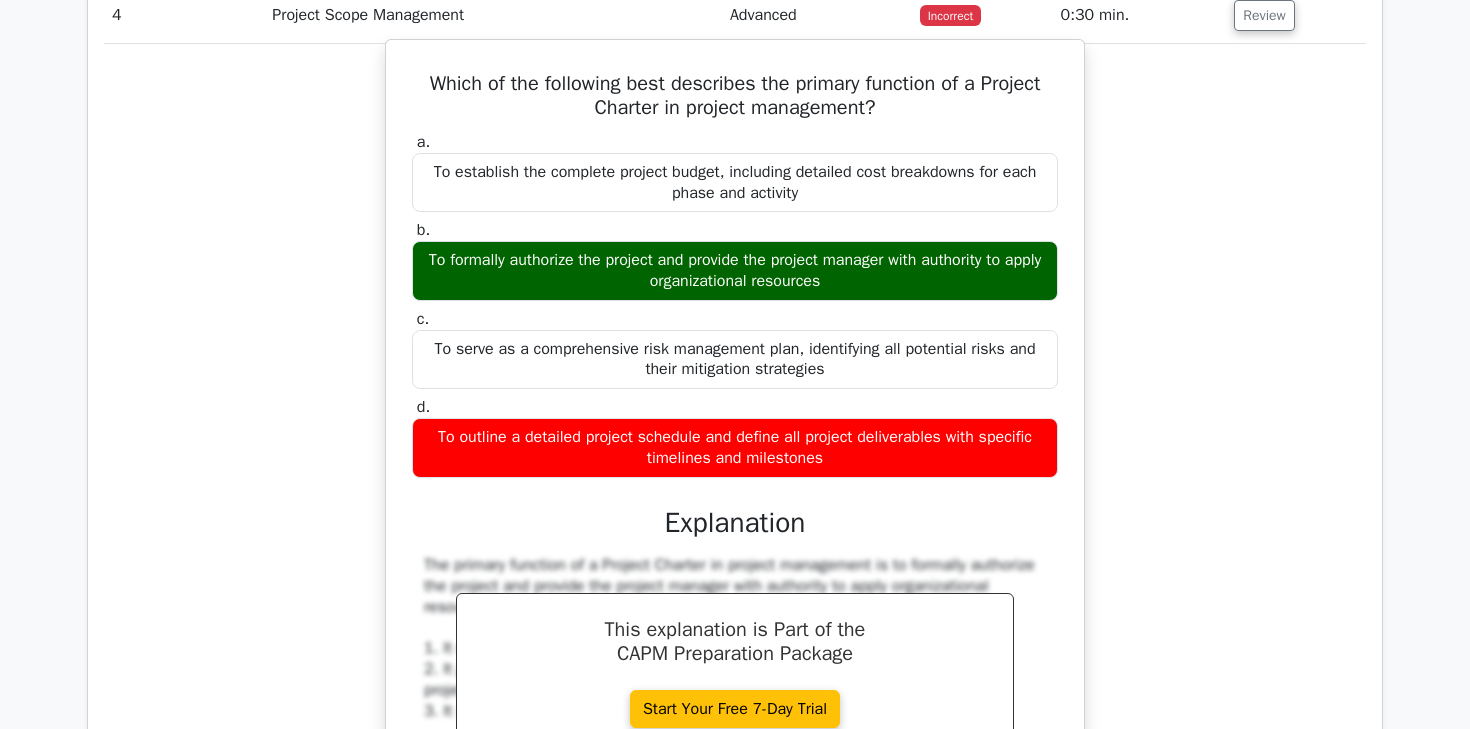 scroll, scrollTop: 2552, scrollLeft: 0, axis: vertical 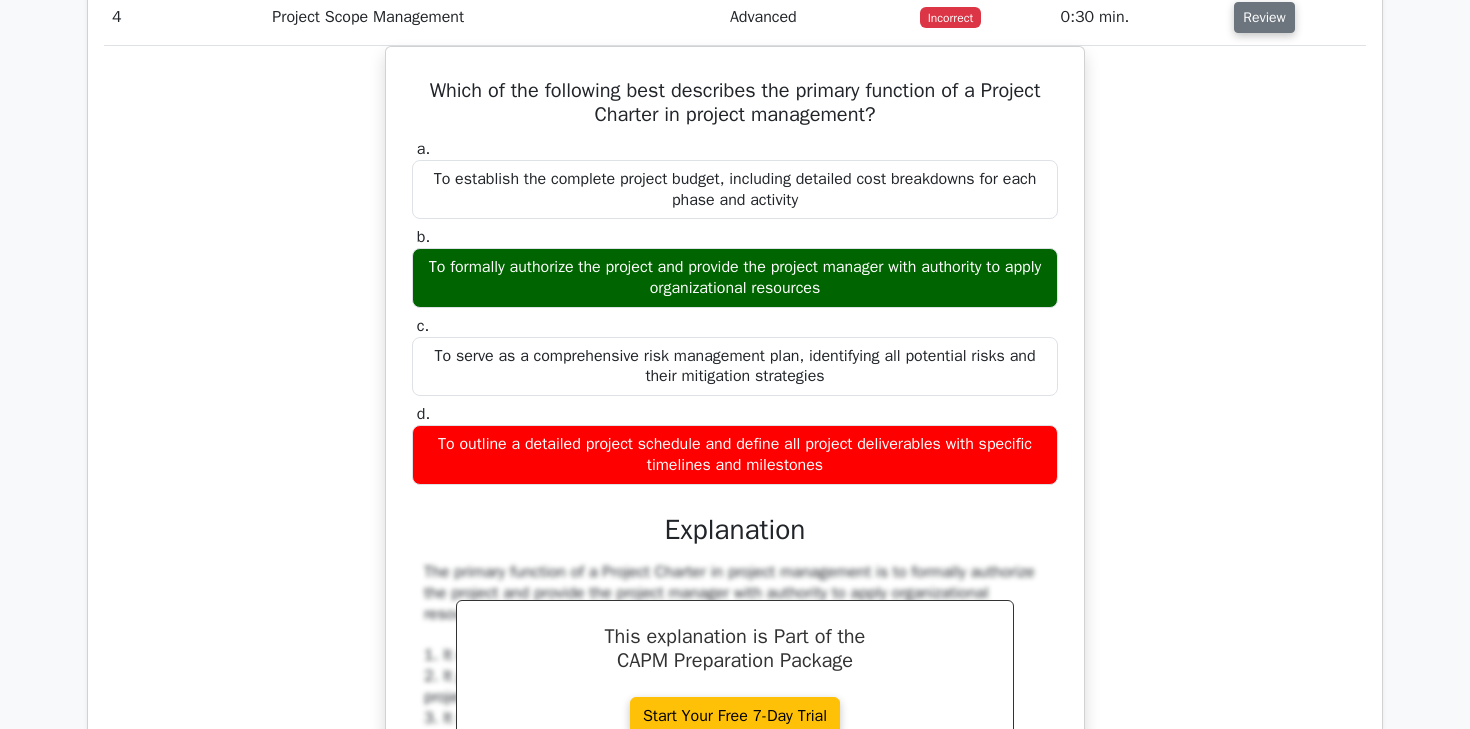 click on "Review" at bounding box center [1264, 17] 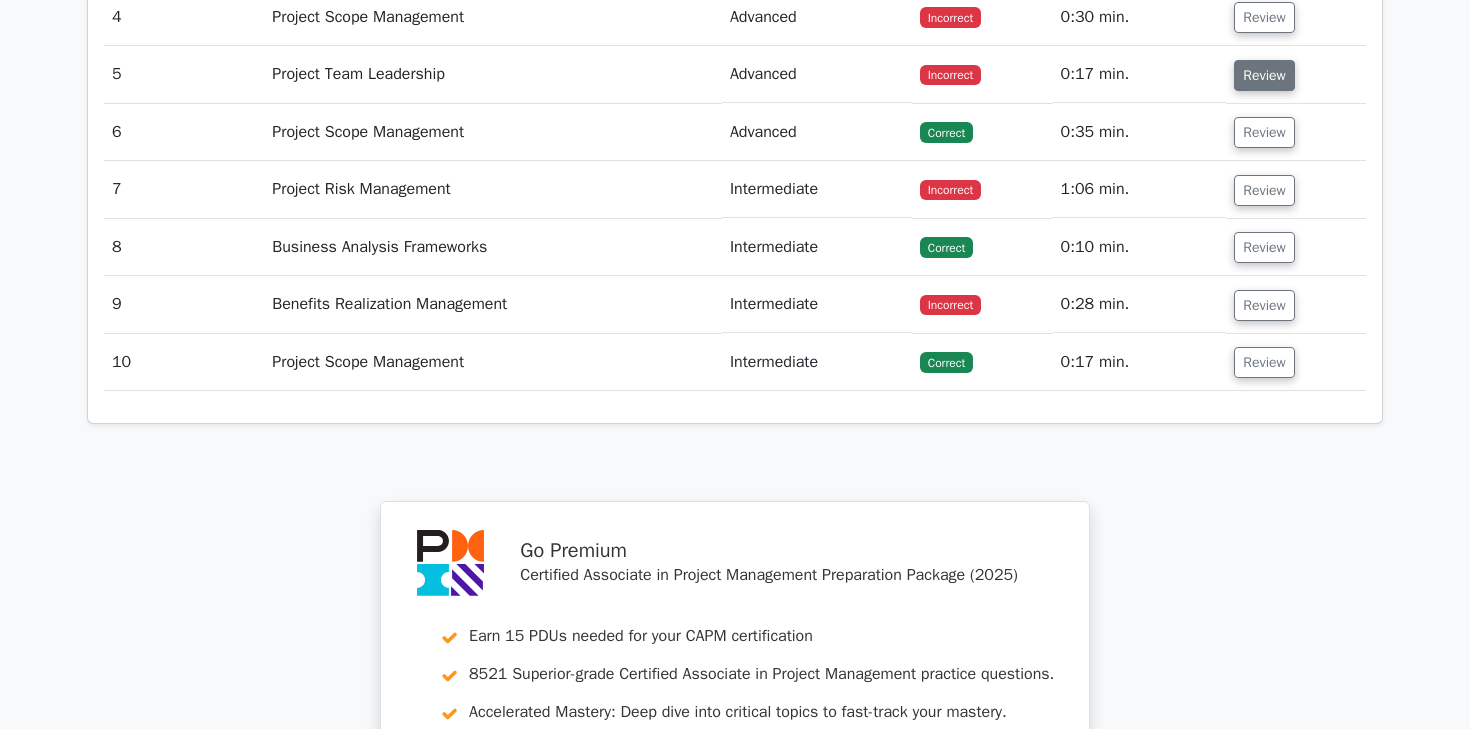 click on "Review" at bounding box center (1264, 75) 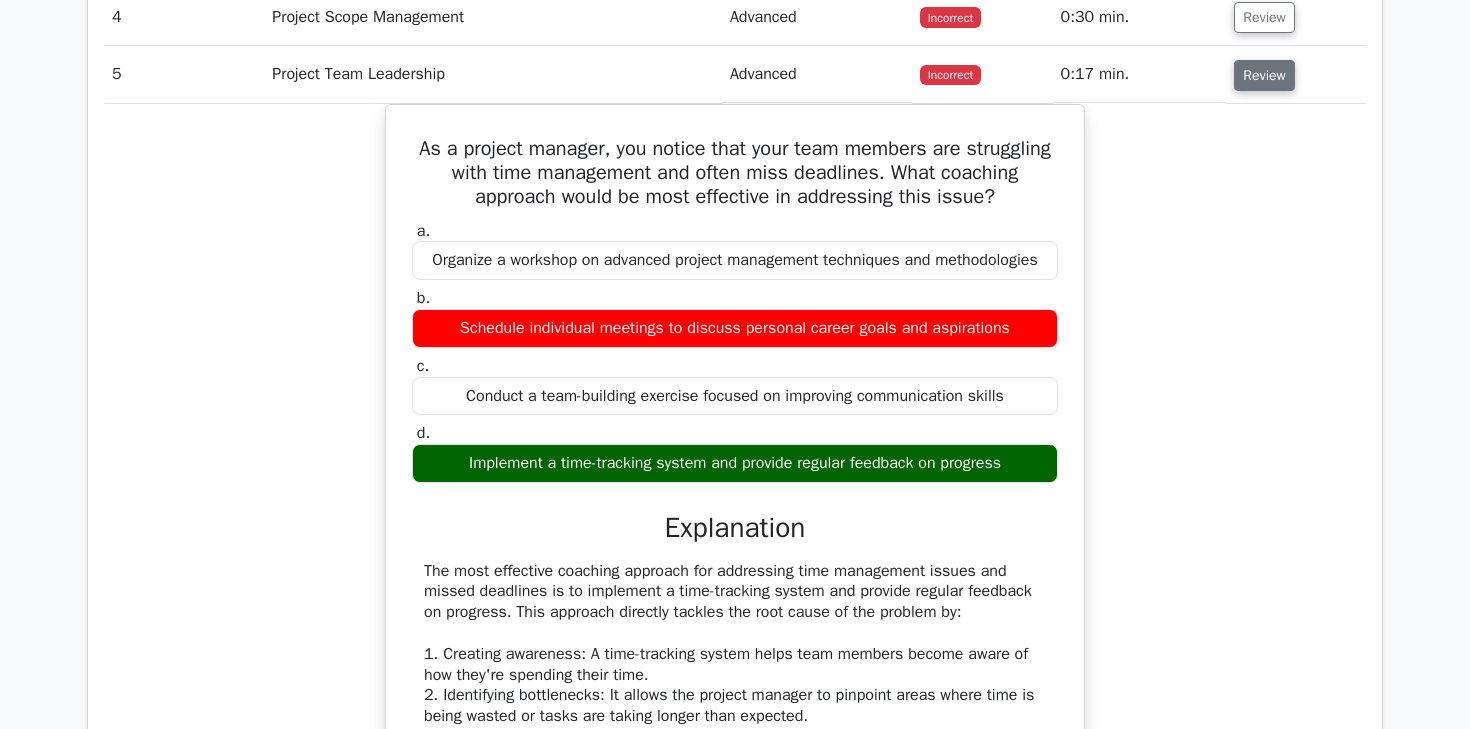 click on "Review" at bounding box center (1264, 75) 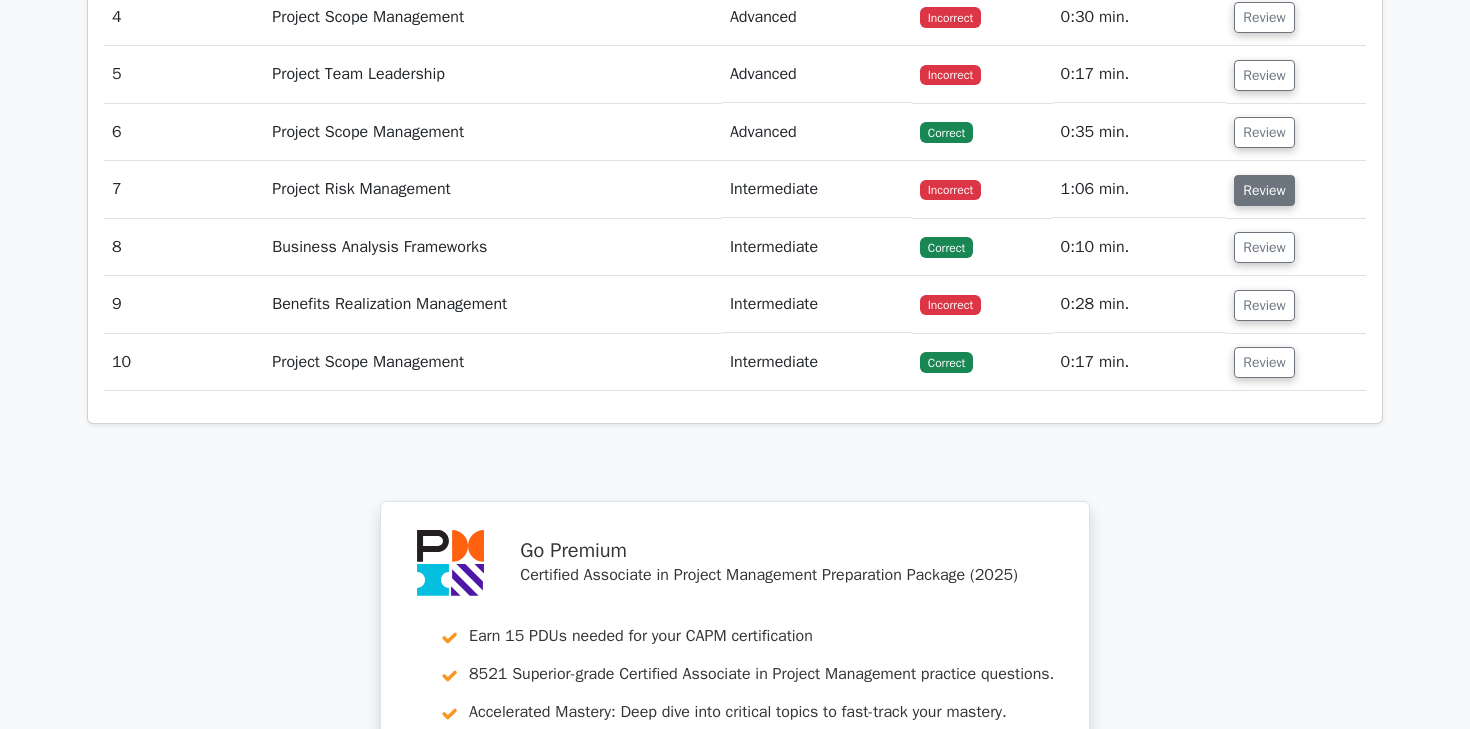 click on "Review" at bounding box center (1264, 190) 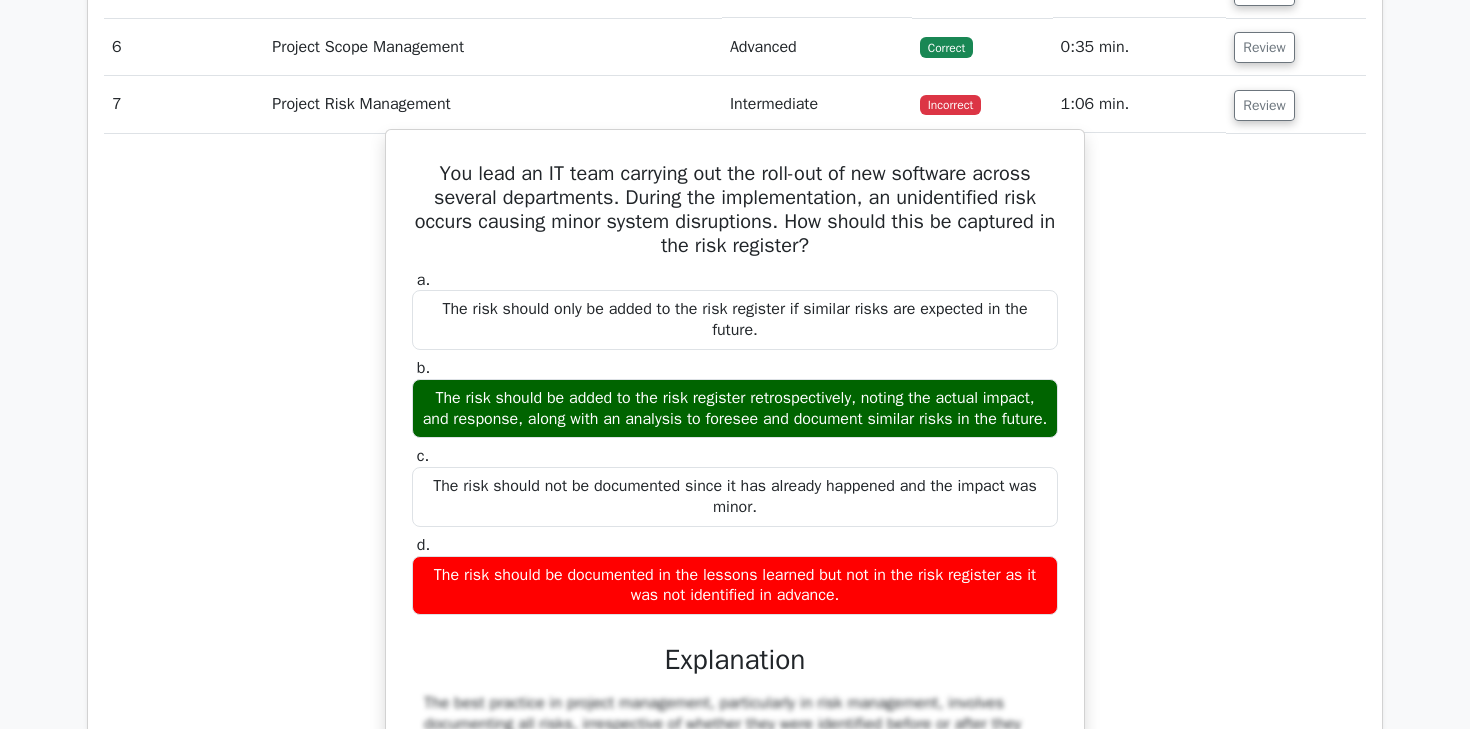scroll, scrollTop: 2640, scrollLeft: 0, axis: vertical 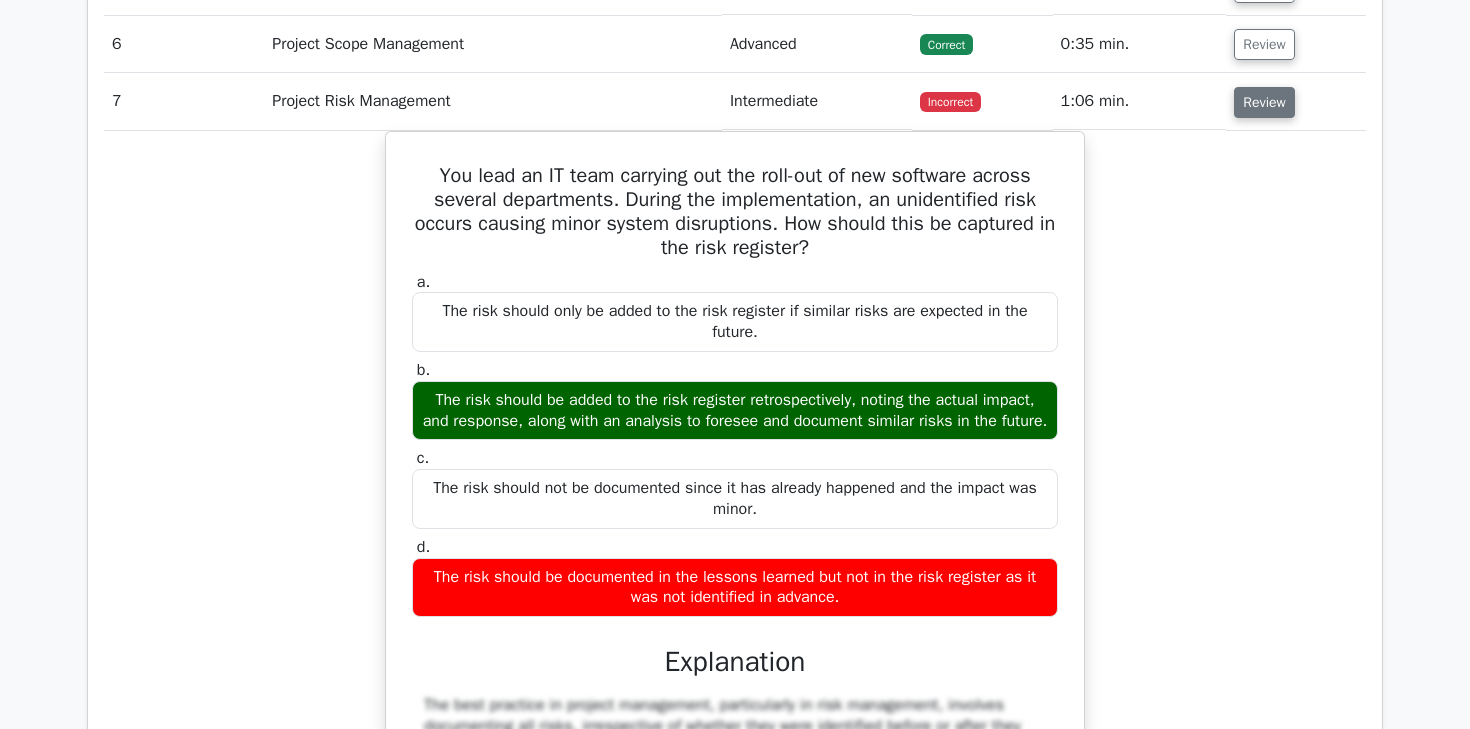 click on "Review" at bounding box center [1264, 102] 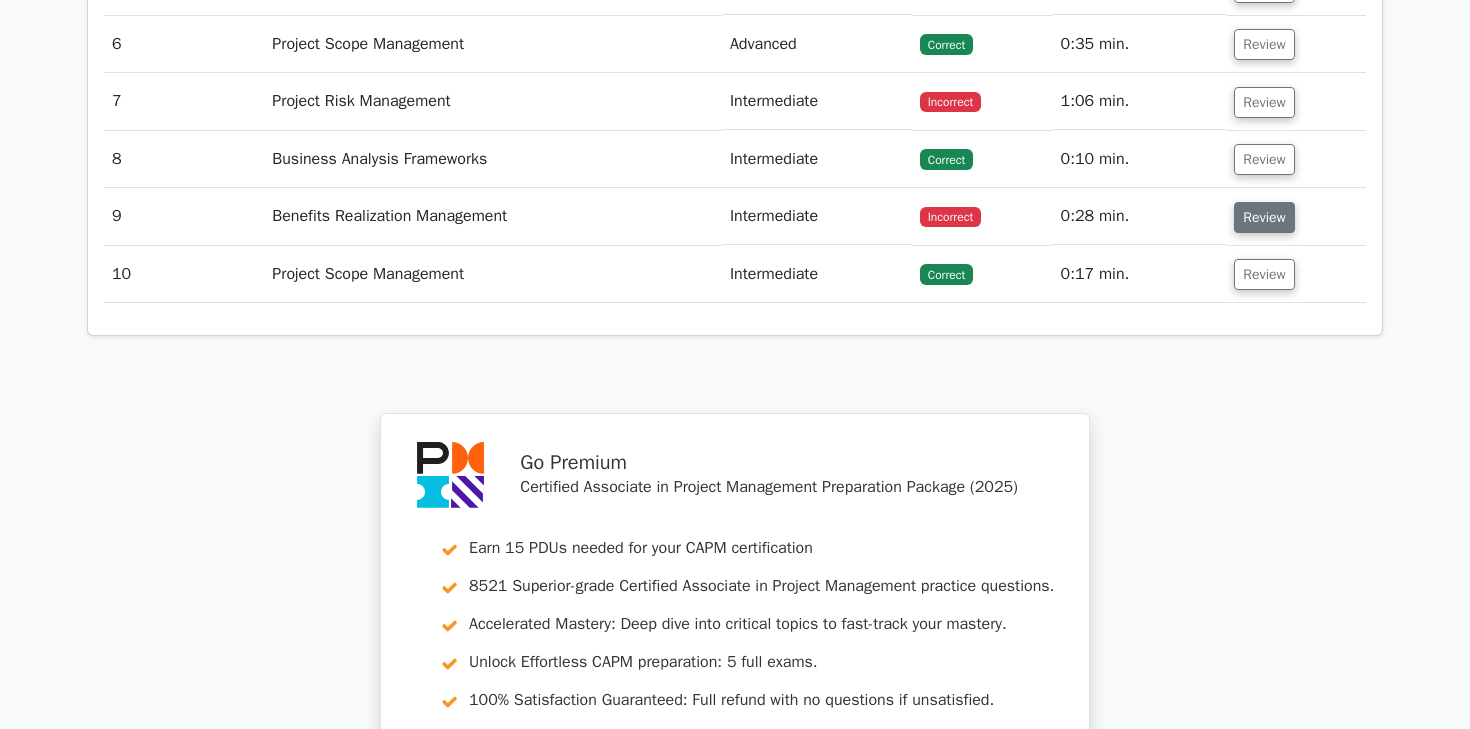 click on "Review" at bounding box center (1264, 217) 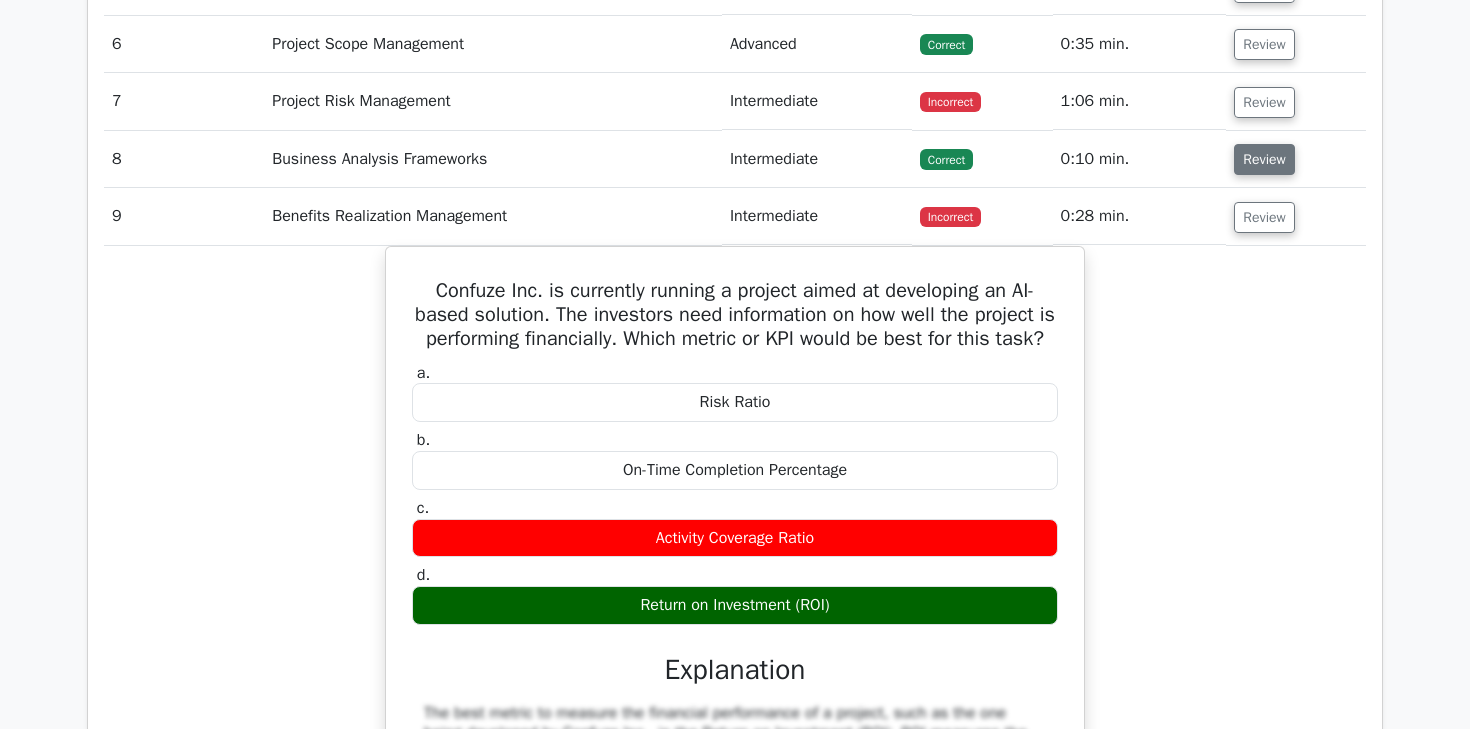 click on "Review" at bounding box center (1264, 159) 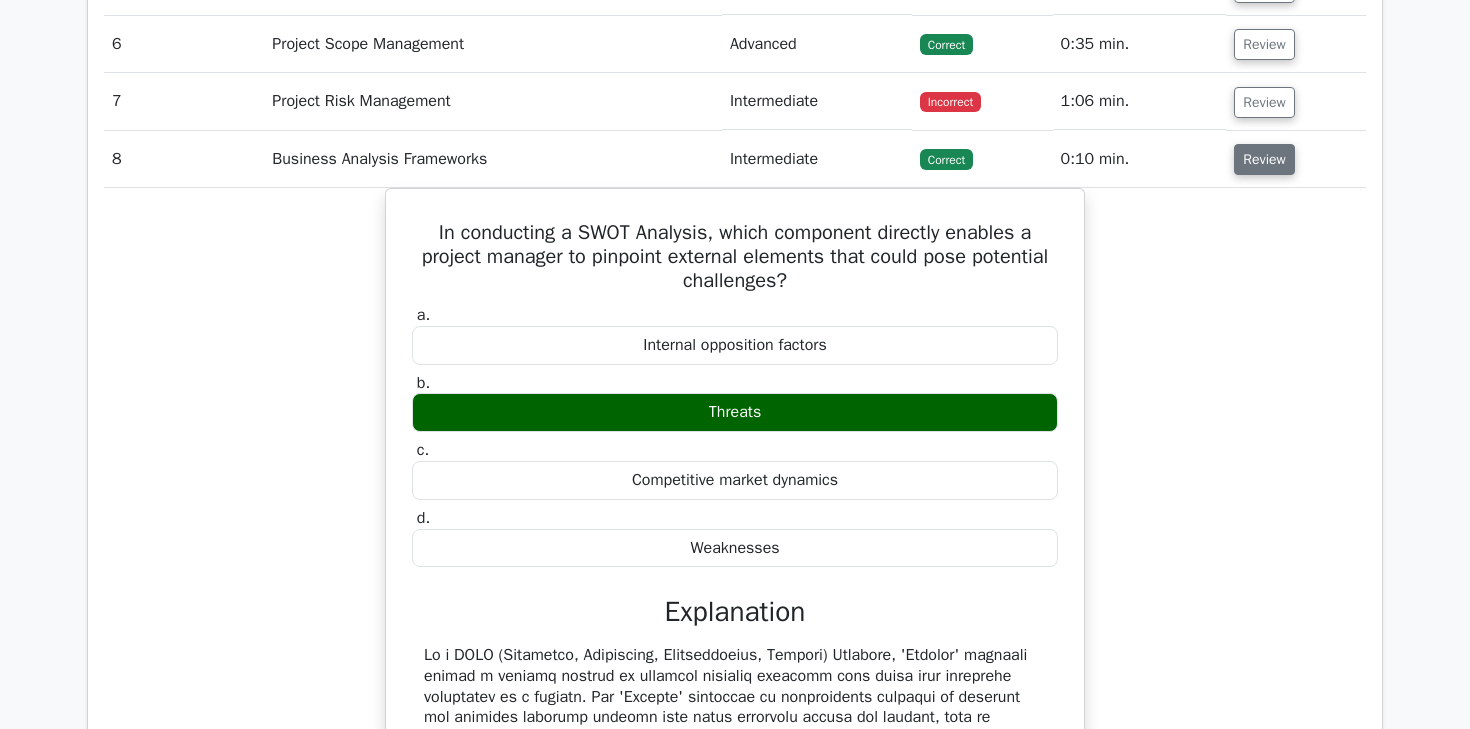 click on "Review" at bounding box center (1264, 159) 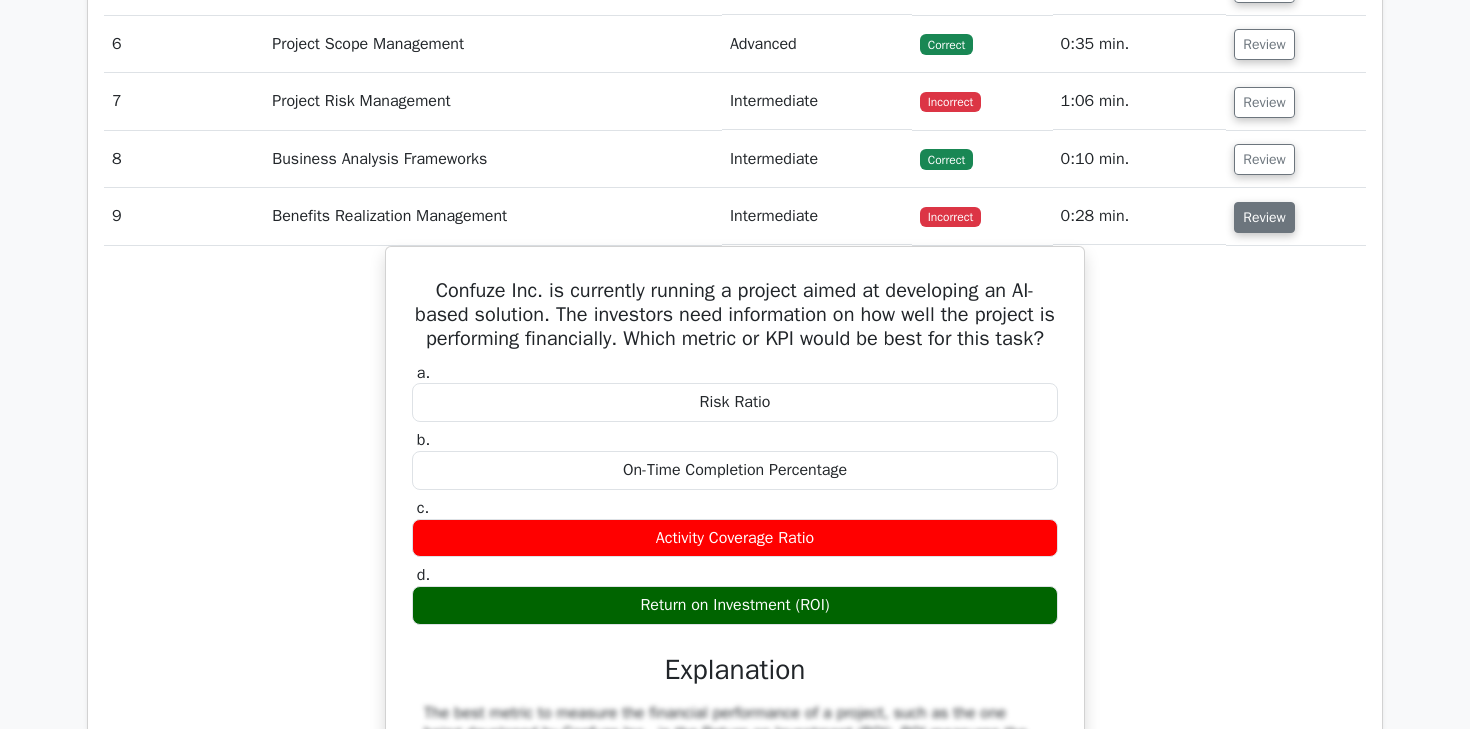 click on "Review" at bounding box center [1264, 217] 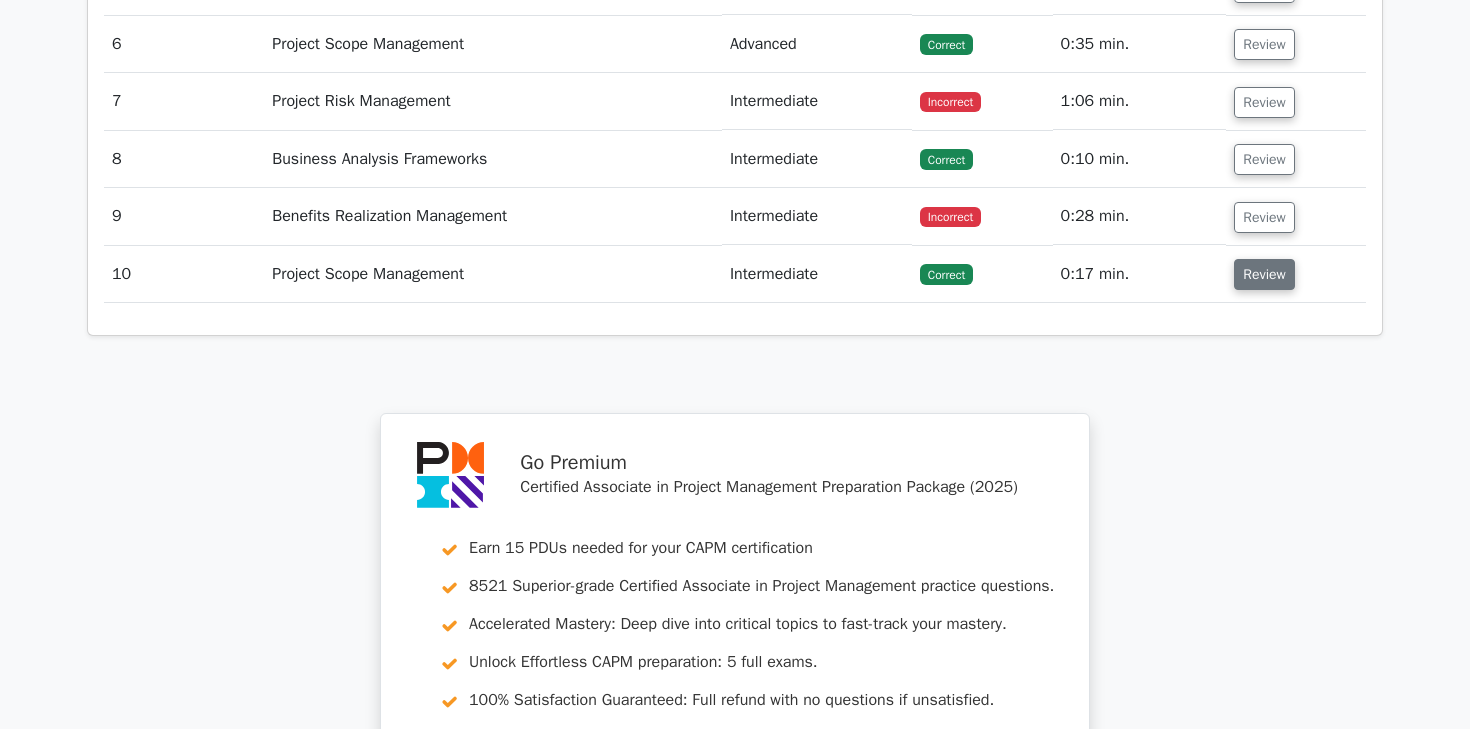 click on "Review" at bounding box center [1264, 274] 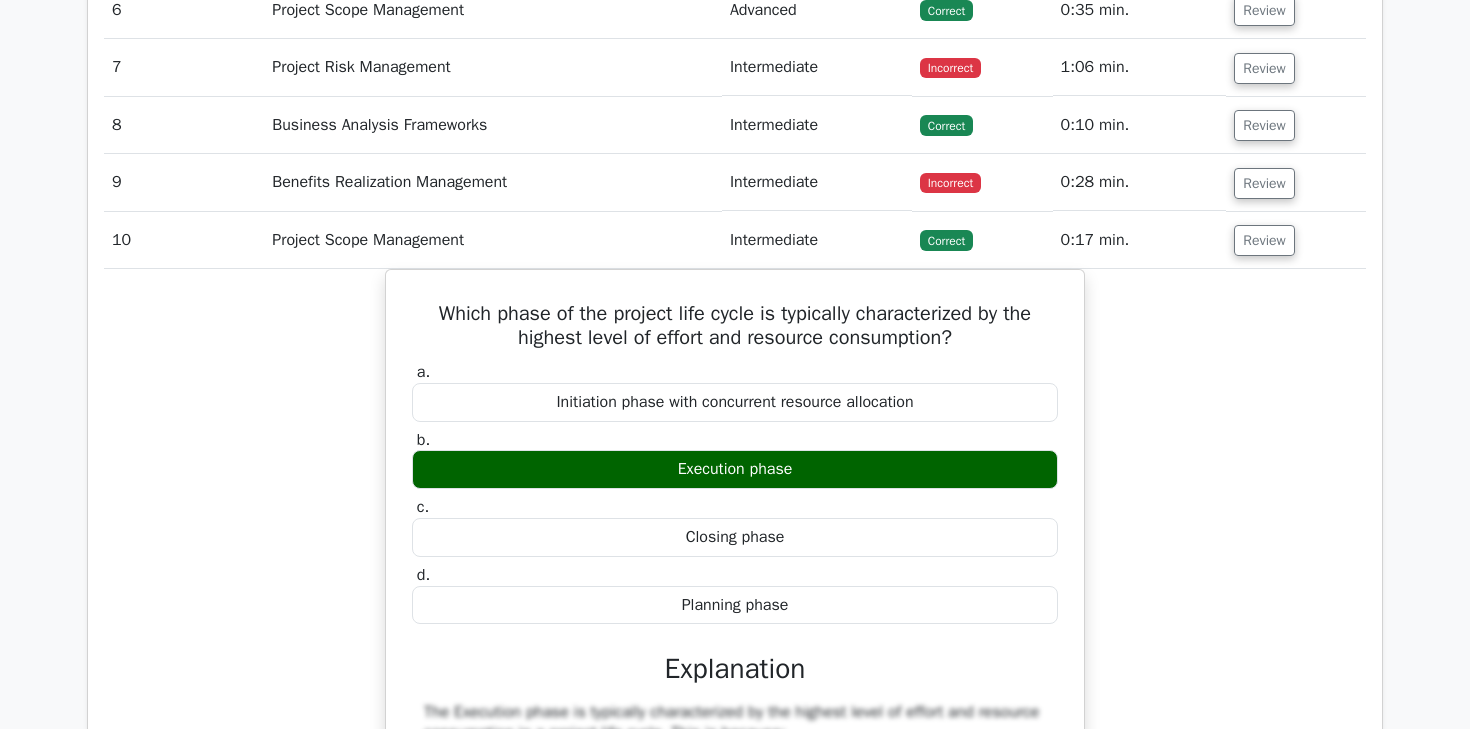 scroll, scrollTop: 2634, scrollLeft: 0, axis: vertical 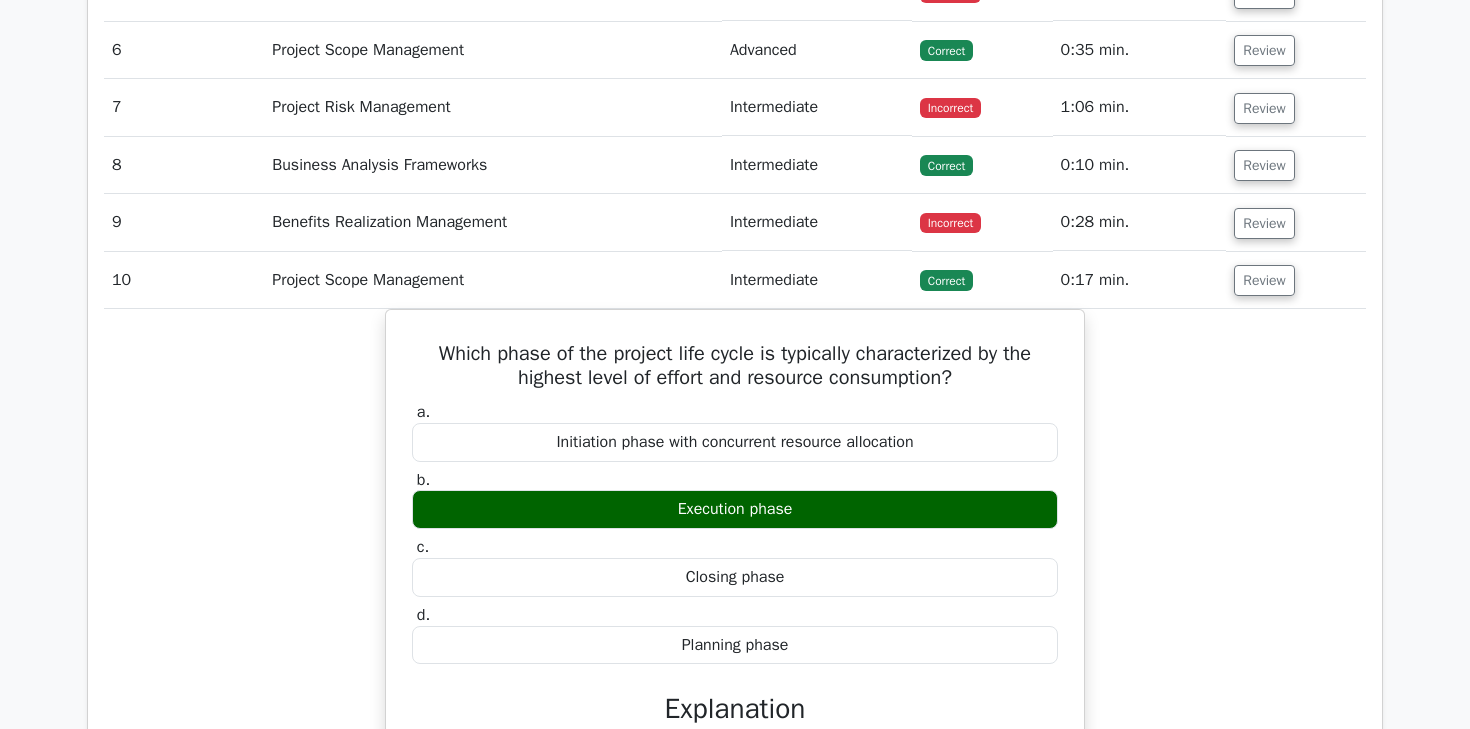 click on "Review" at bounding box center (1296, 280) 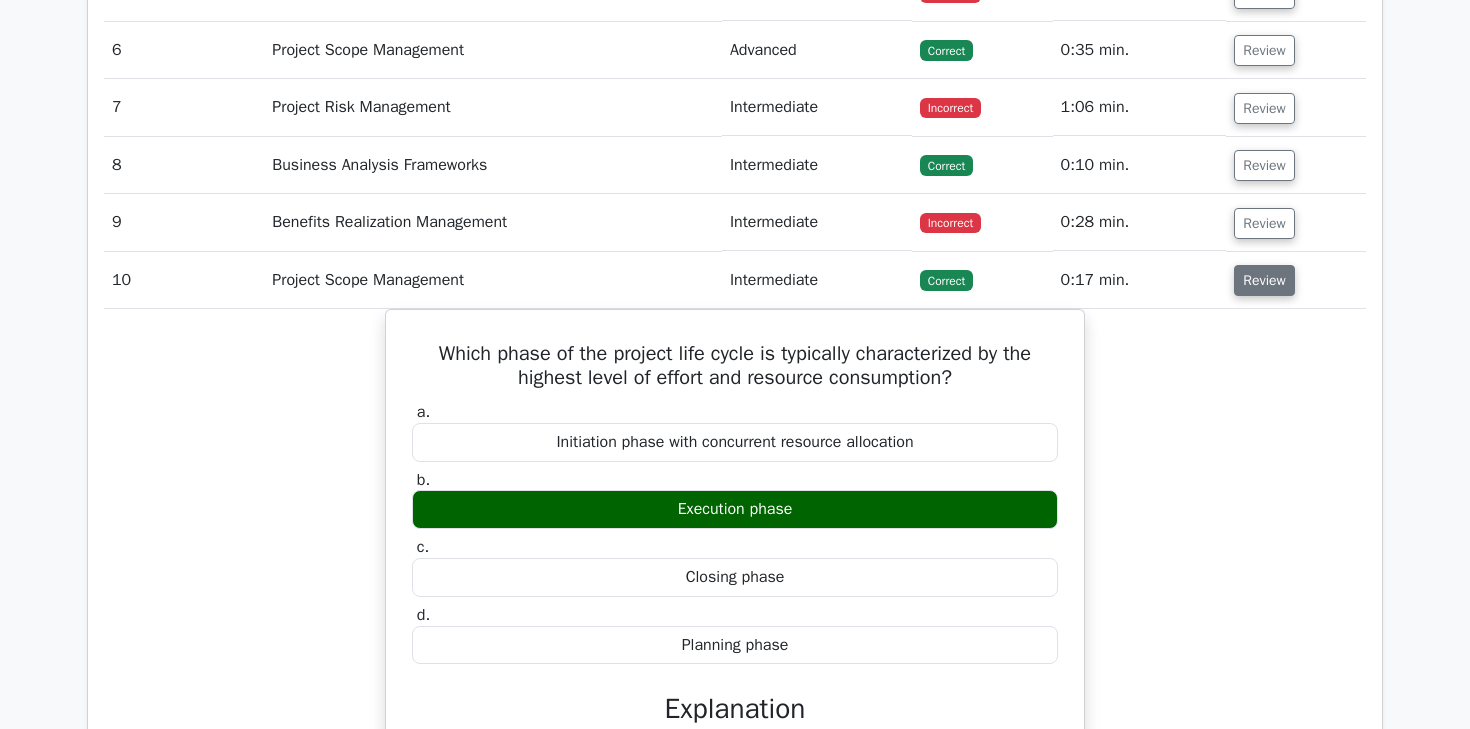 click on "Review" at bounding box center (1264, 280) 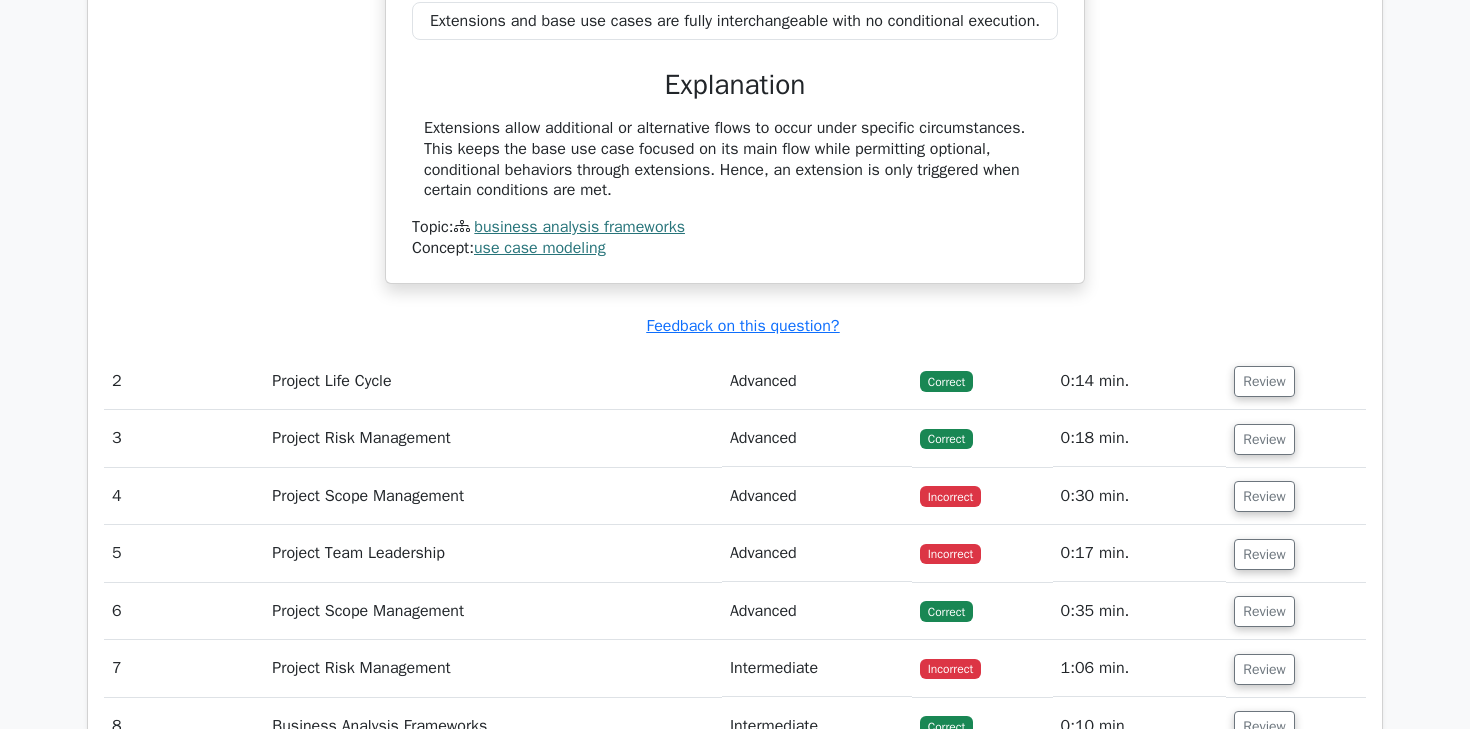 scroll, scrollTop: 2070, scrollLeft: 0, axis: vertical 